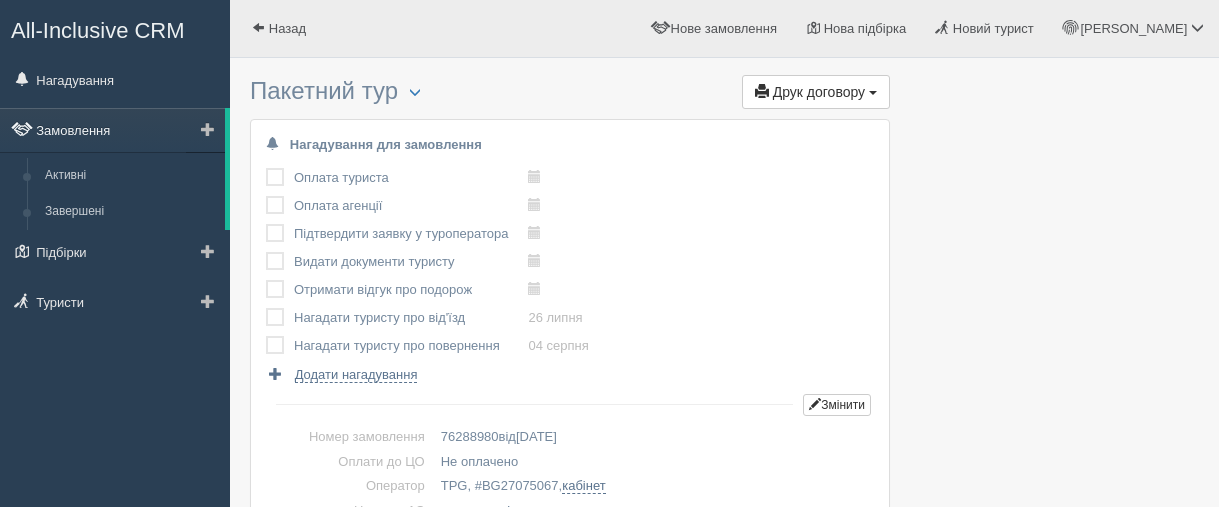 scroll, scrollTop: 0, scrollLeft: 0, axis: both 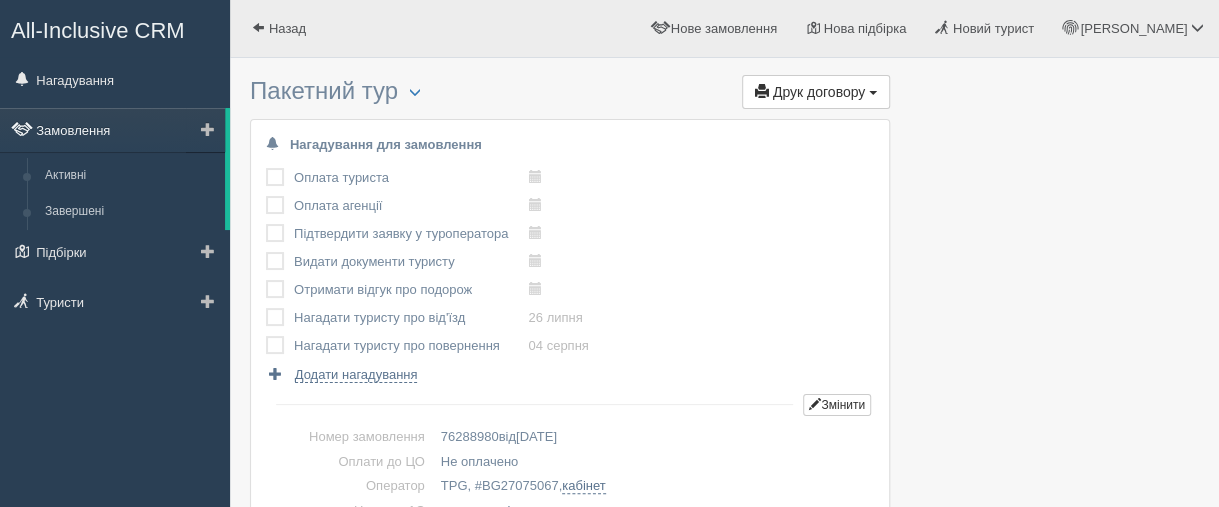 click on "Замовлення" at bounding box center (112, 130) 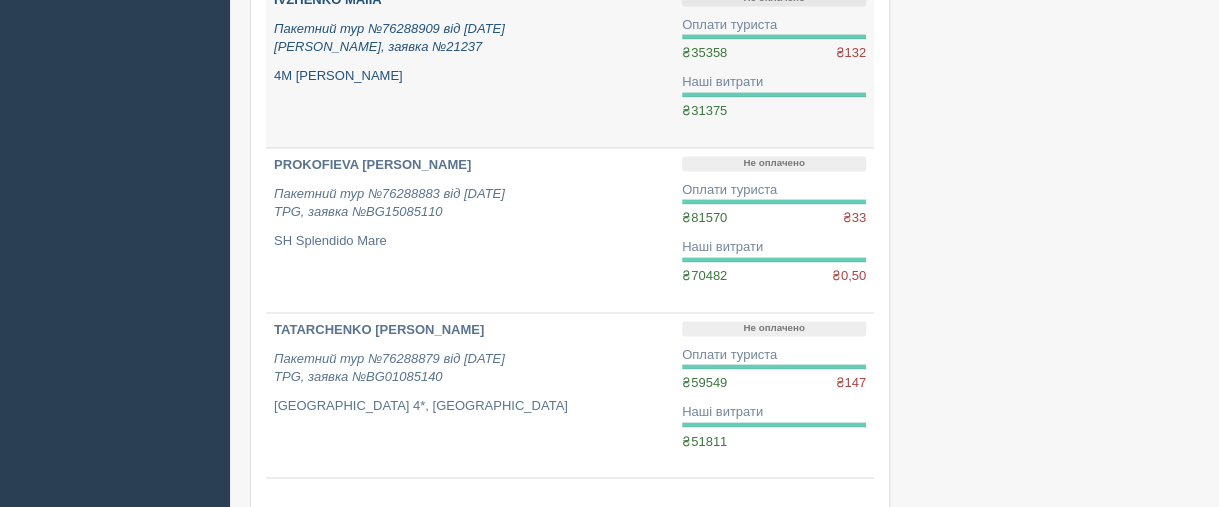 scroll, scrollTop: 1500, scrollLeft: 0, axis: vertical 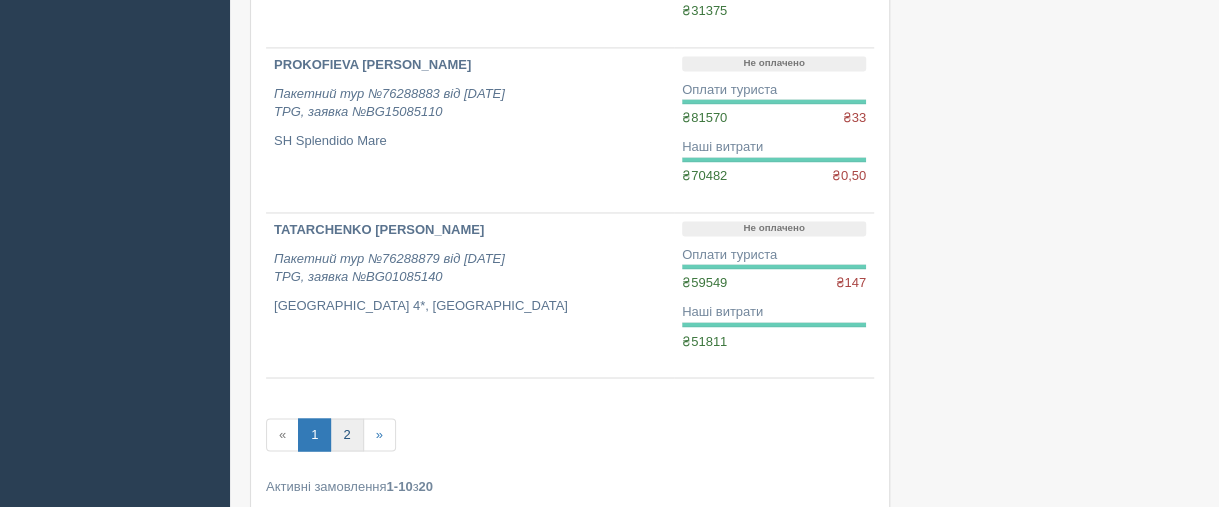 click on "2" at bounding box center [346, 434] 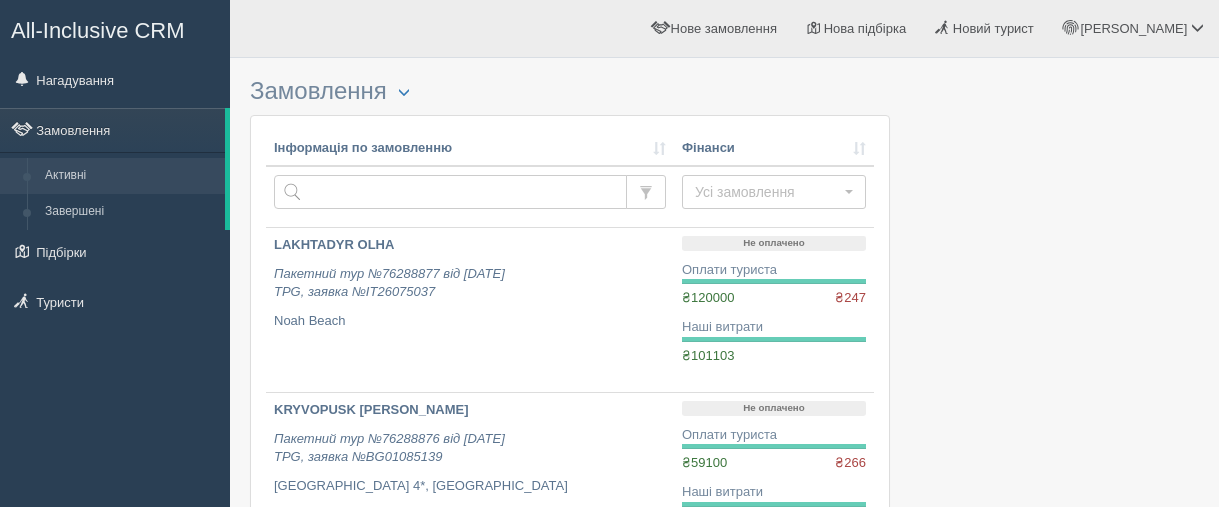 scroll, scrollTop: 0, scrollLeft: 0, axis: both 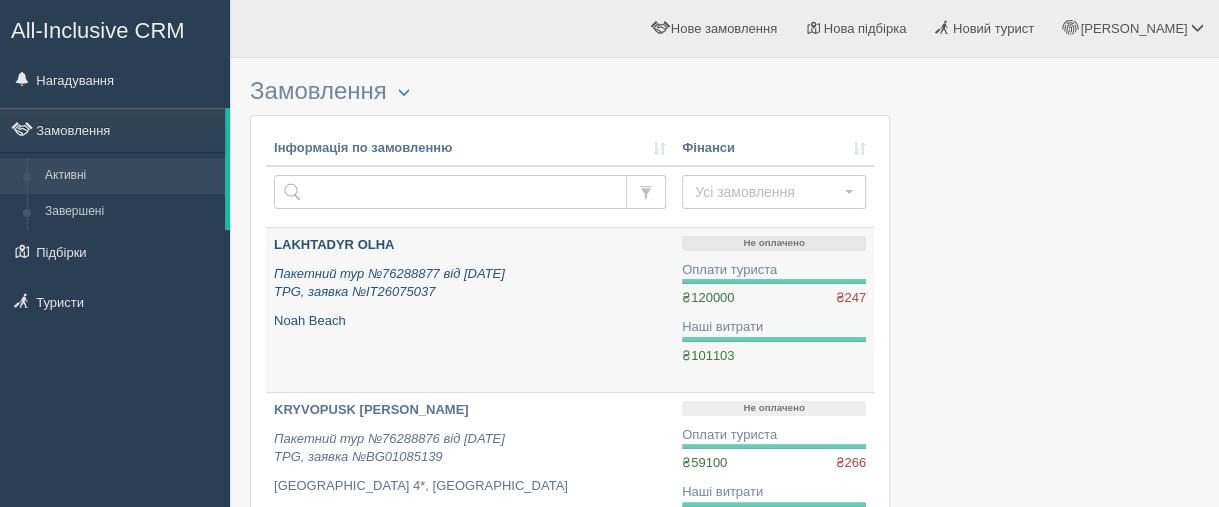 click on "LAKHTADYR OLHA" at bounding box center [334, 244] 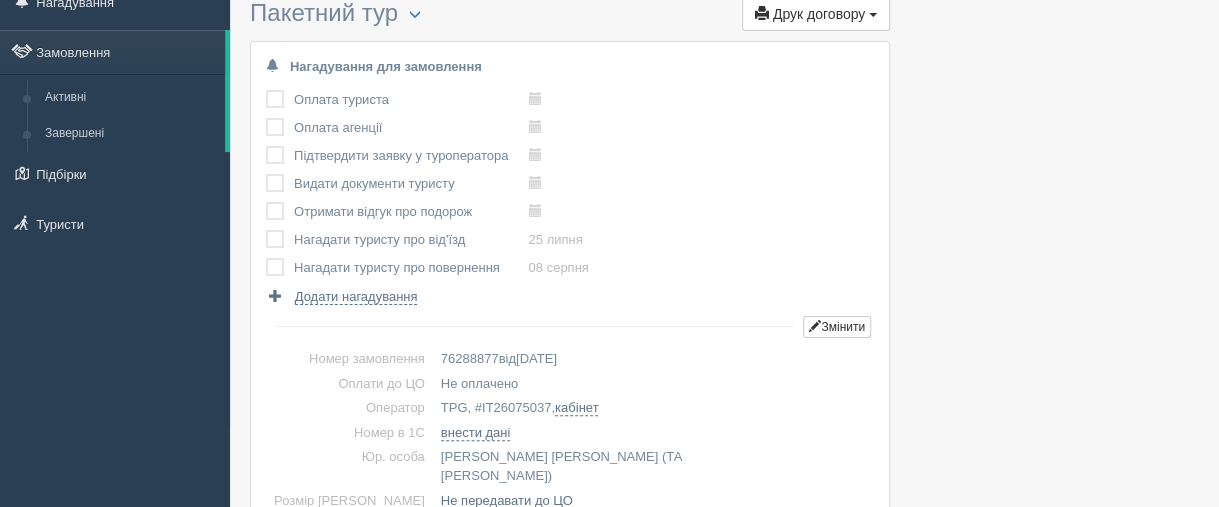 scroll, scrollTop: 0, scrollLeft: 0, axis: both 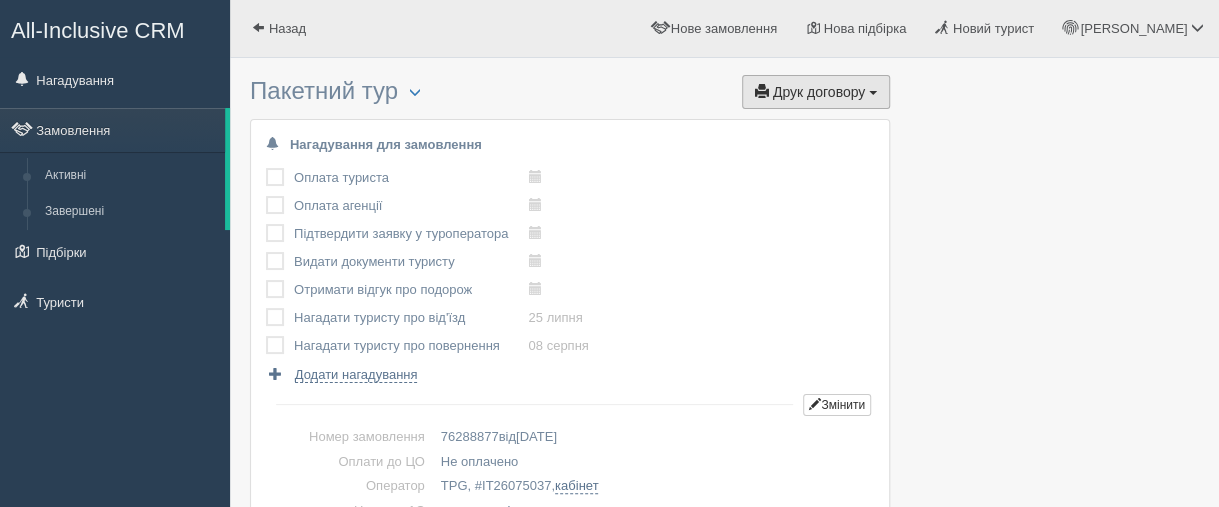click on "Друк договору" at bounding box center (819, 92) 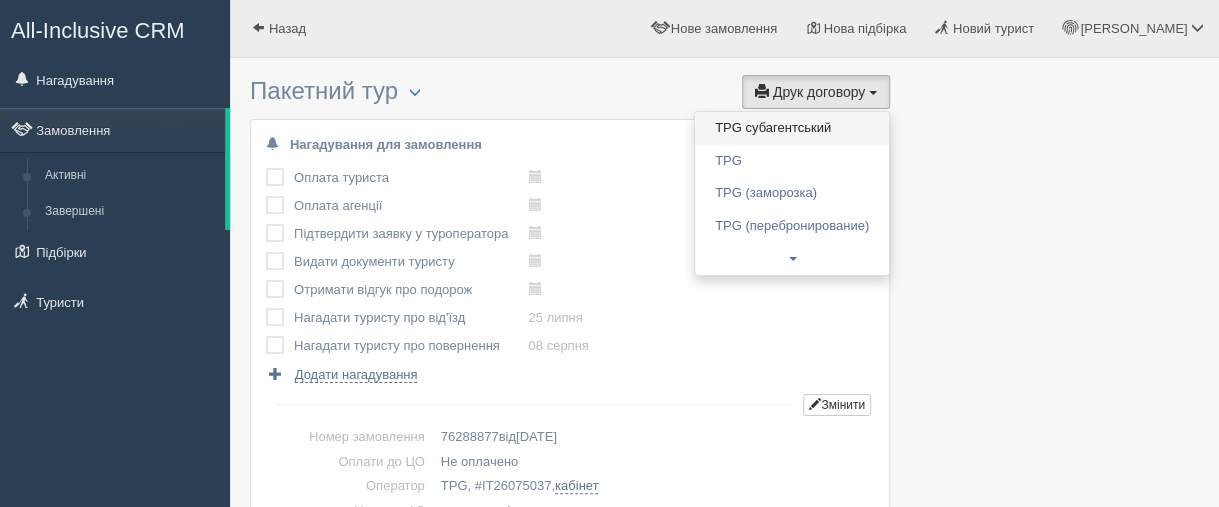 click on "TPG субагентський" at bounding box center (792, 128) 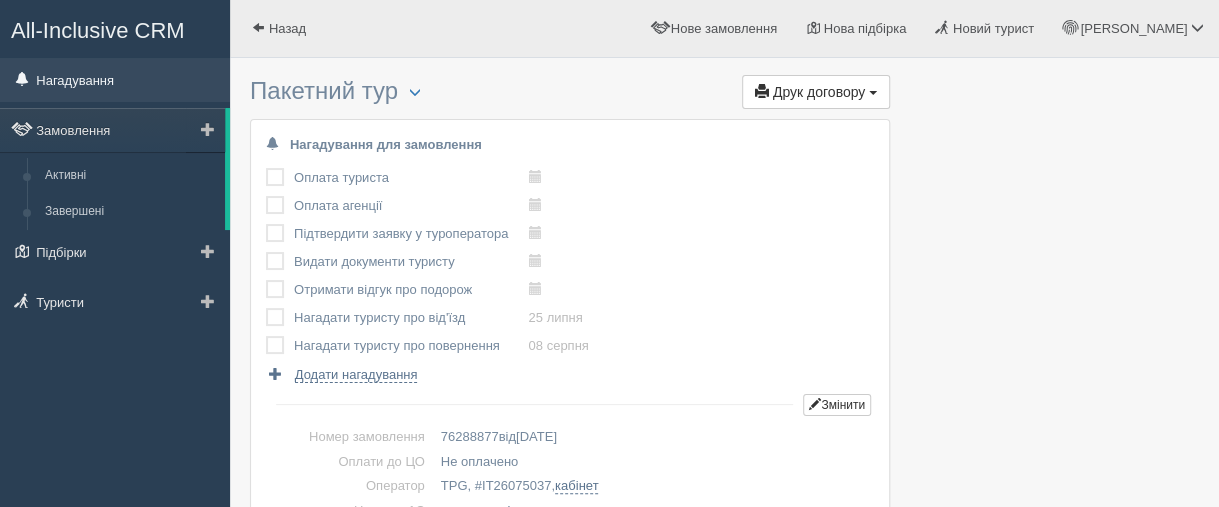 click on "Нагадування" at bounding box center (115, 80) 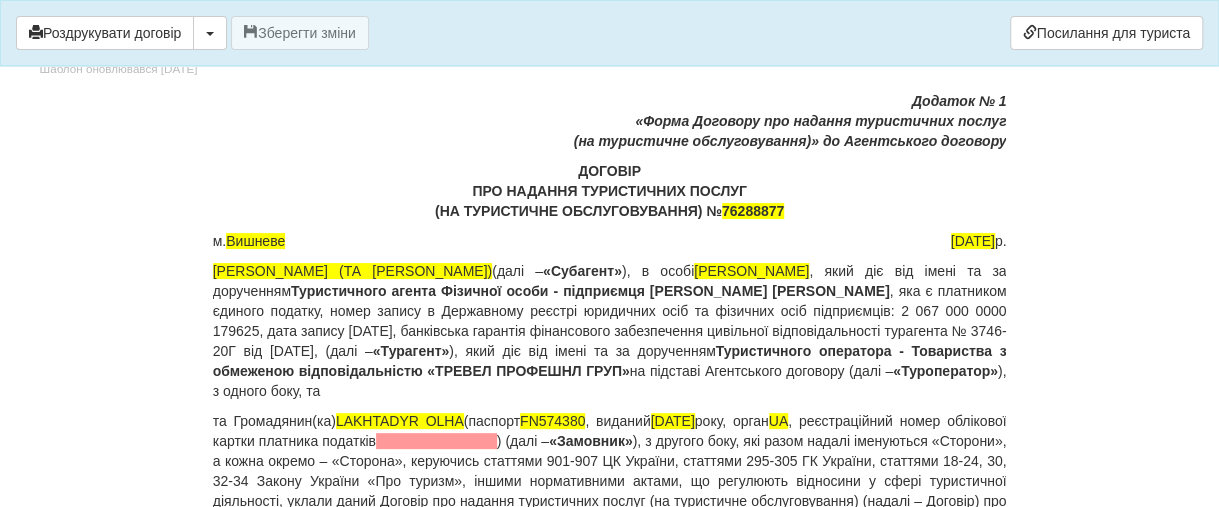 scroll, scrollTop: 200, scrollLeft: 0, axis: vertical 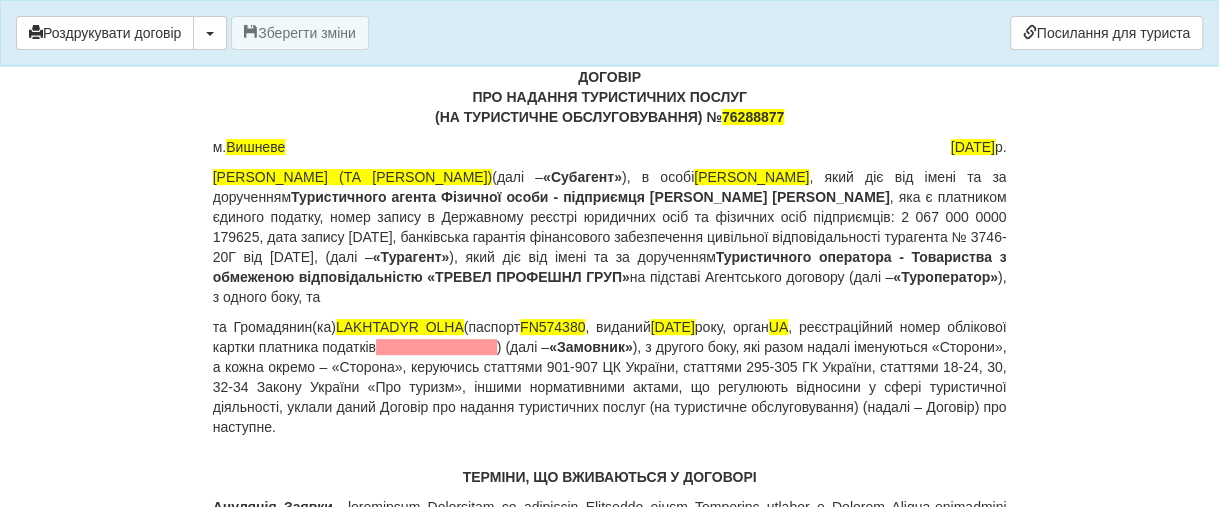 click on "та Громадянин(ка)  LAKHTADYR [PERSON_NAME]  (паспорт  [PASSPORT] , виданий  [DATE],  орган  UA , реєстраційний номер облікової картки платника податків                                 )
(далі –   «Замовник»" at bounding box center [610, 377] 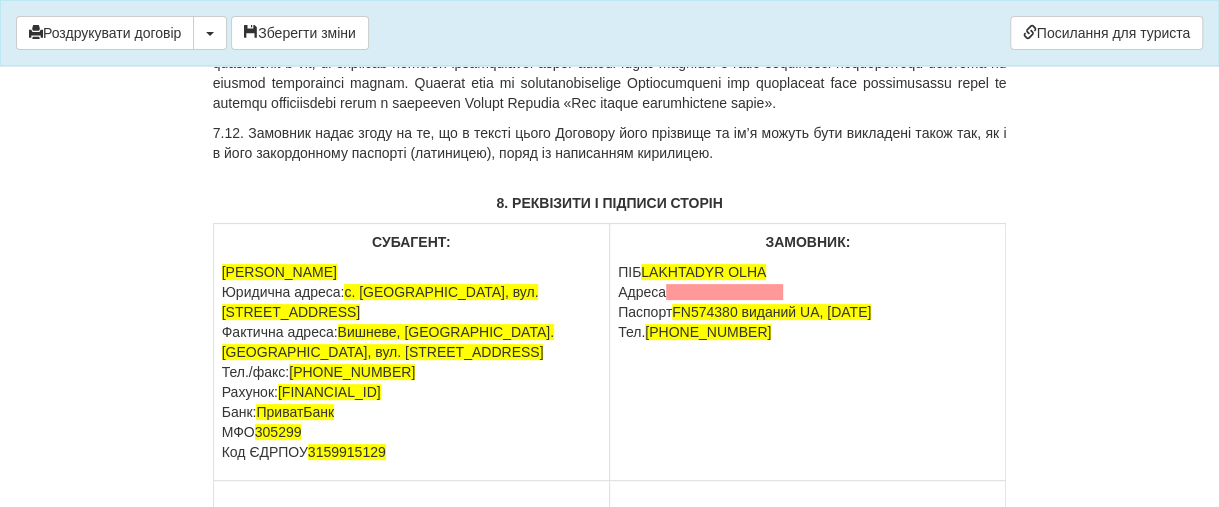 scroll, scrollTop: 14800, scrollLeft: 0, axis: vertical 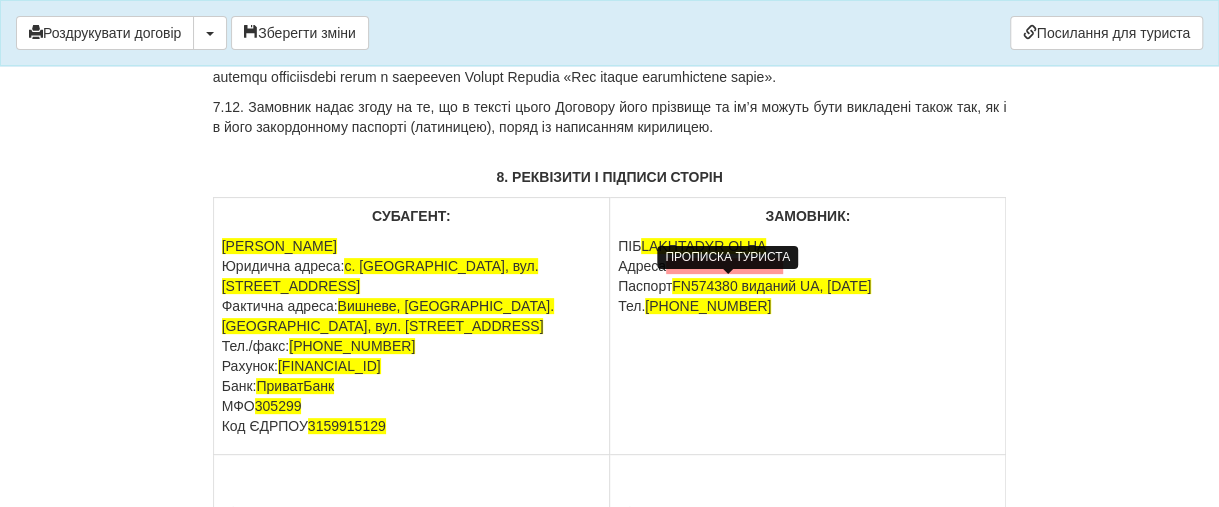 click at bounding box center (724, 266) 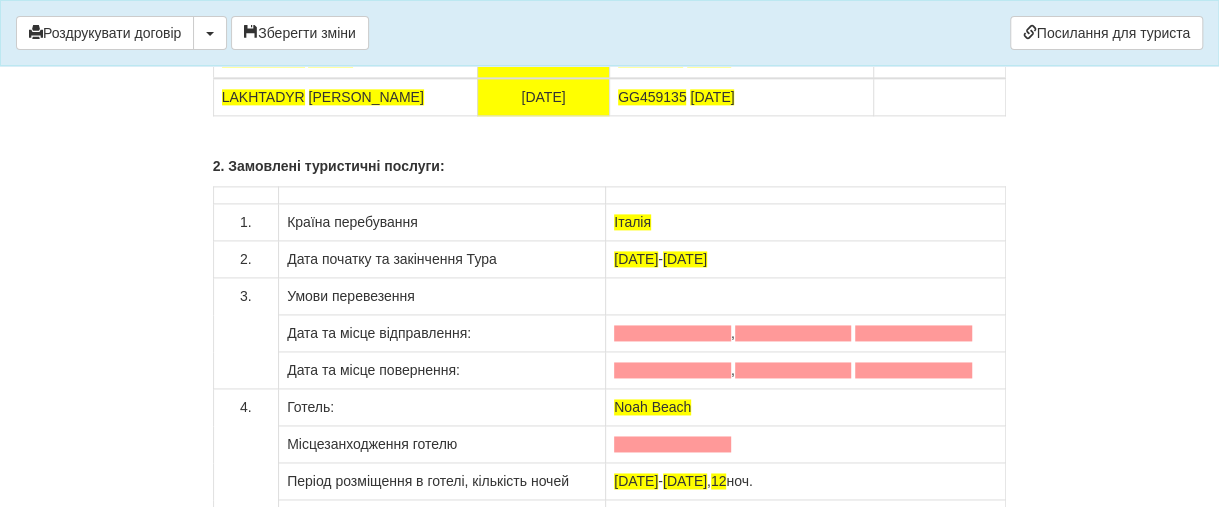 scroll, scrollTop: 15900, scrollLeft: 0, axis: vertical 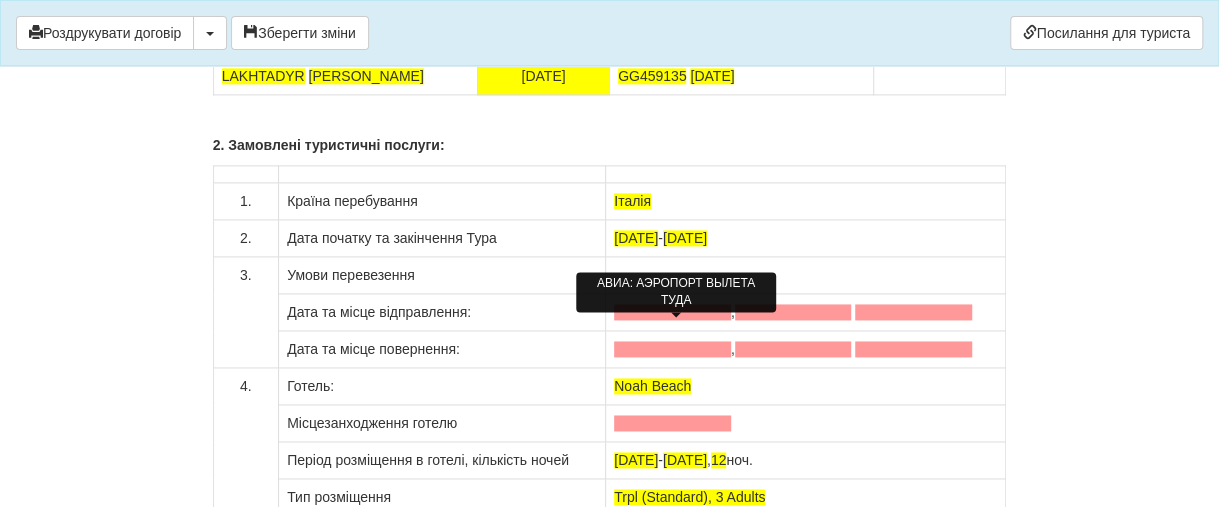 click at bounding box center (672, 312) 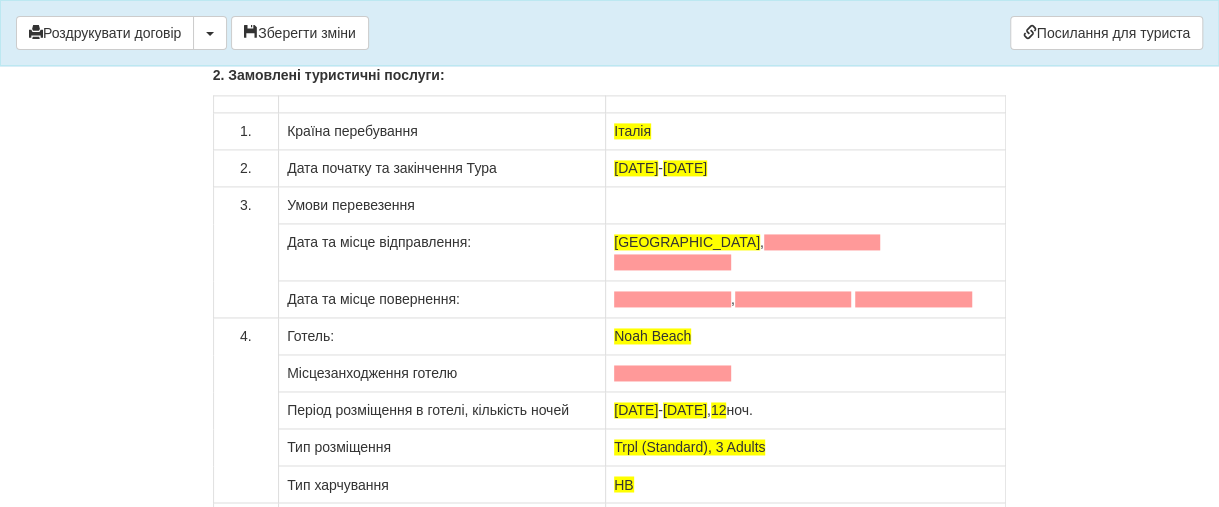 scroll, scrollTop: 16000, scrollLeft: 0, axis: vertical 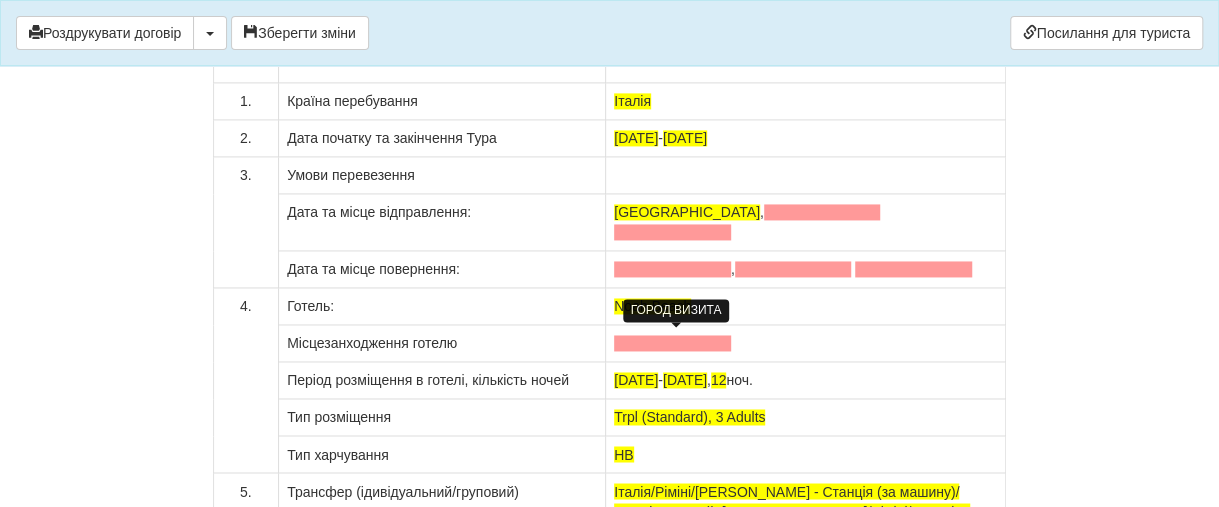 click at bounding box center (672, 343) 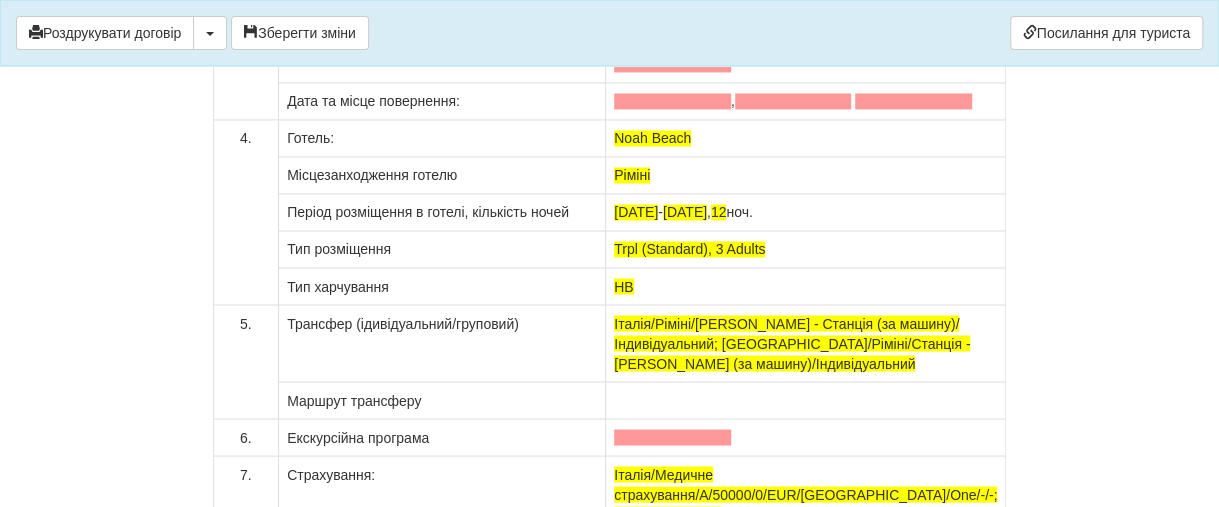 scroll, scrollTop: 16200, scrollLeft: 0, axis: vertical 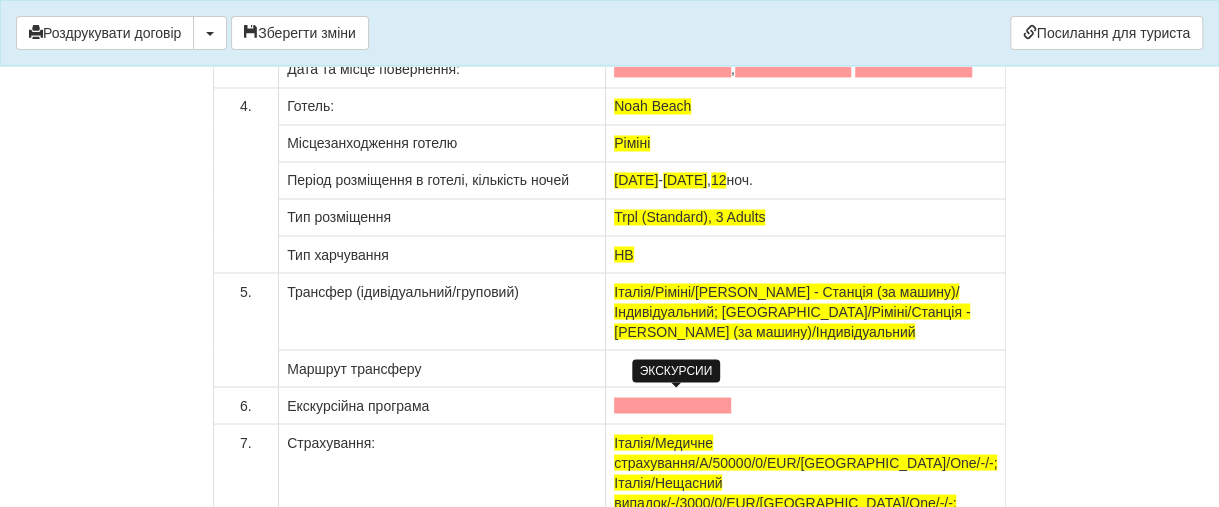click at bounding box center [672, 405] 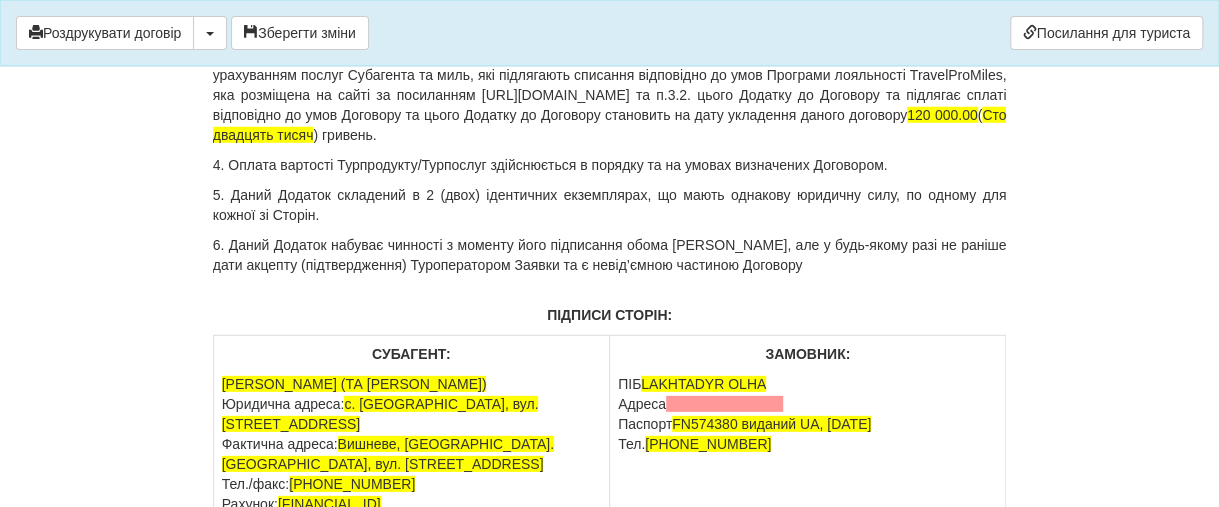 scroll, scrollTop: 17300, scrollLeft: 0, axis: vertical 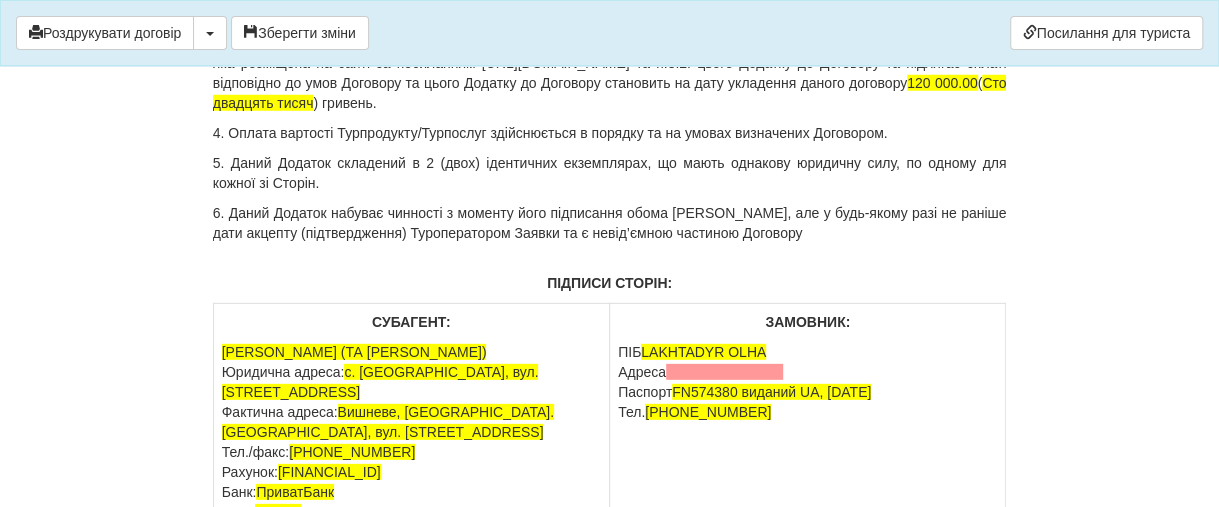 click on "ПІБ  LAKHTADYR OLHA
Адреса
Паспорт  FN574380 виданий UA, 26.04.2018
Тел.  +380 97 983 5002" at bounding box center [807, 382] 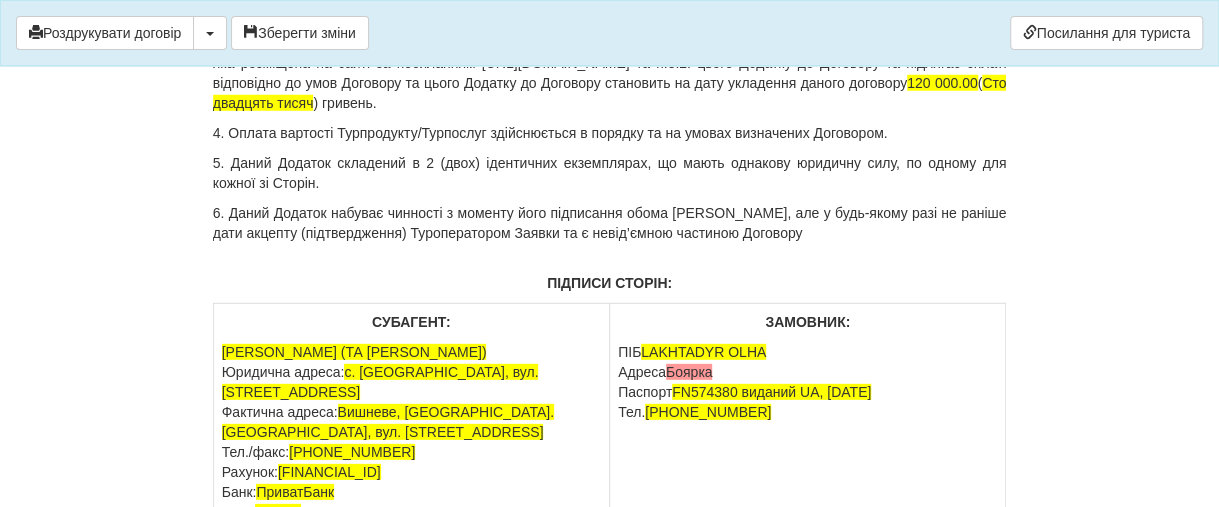 click on "ЗАМОВНИК:
ПІБ  LAKHTADYR OLHA
Адреса          Боярка
Паспорт  FN574380 виданий UA, 26.04.2018
Тел.  +380 97 983 5002" at bounding box center (808, 432) 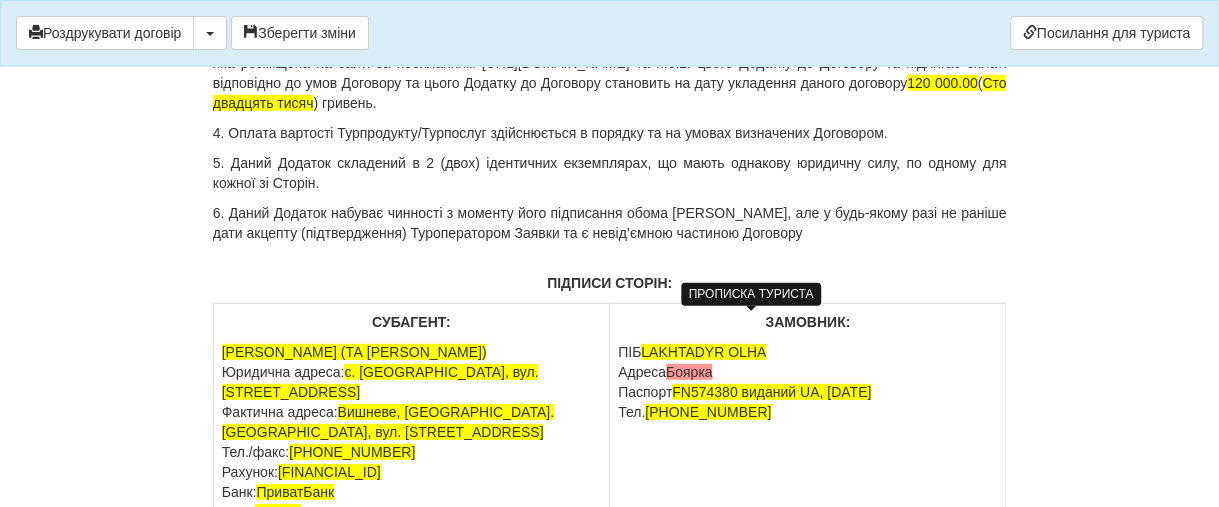 click on "Боярка" at bounding box center (689, 372) 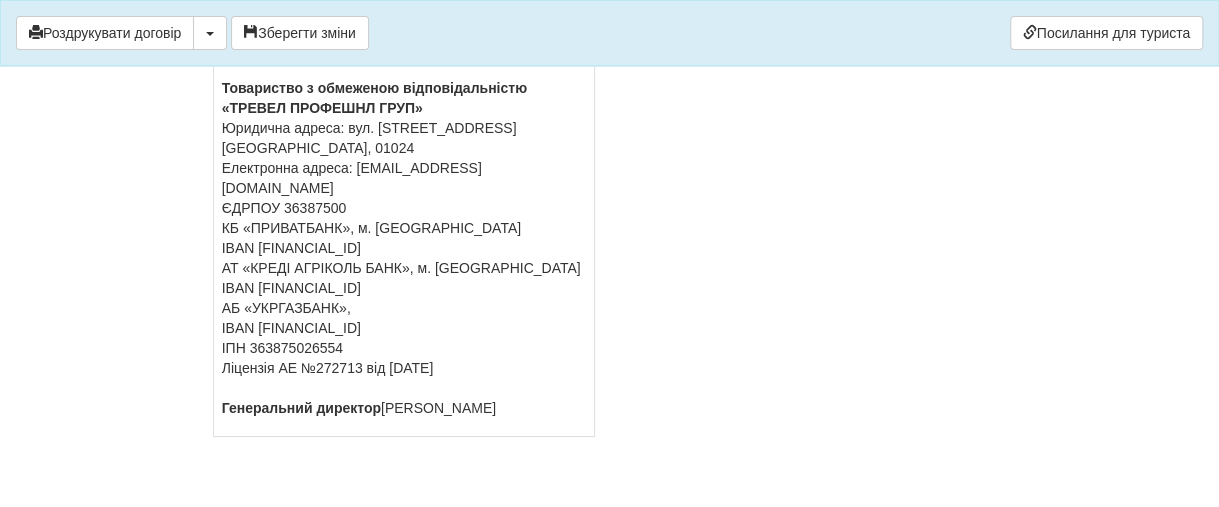 scroll, scrollTop: 17970, scrollLeft: 0, axis: vertical 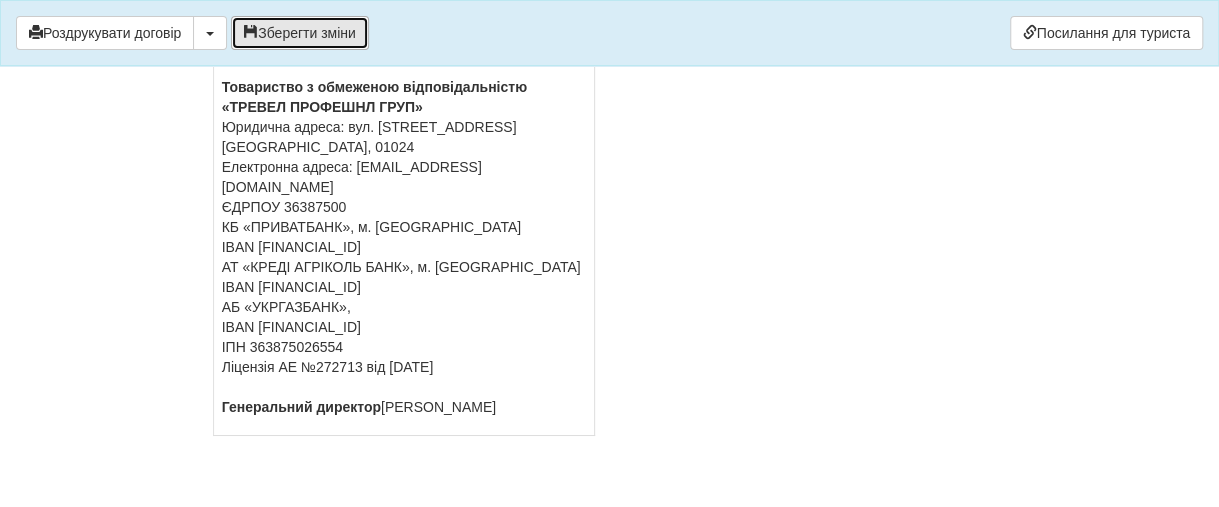click on "Зберегти зміни" at bounding box center (300, 33) 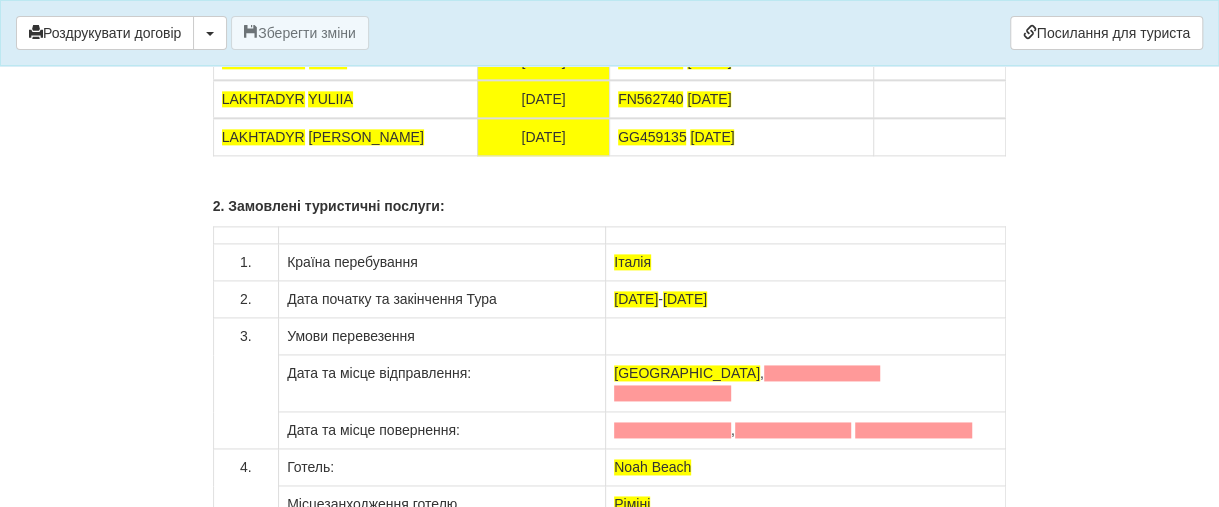 scroll, scrollTop: 15870, scrollLeft: 0, axis: vertical 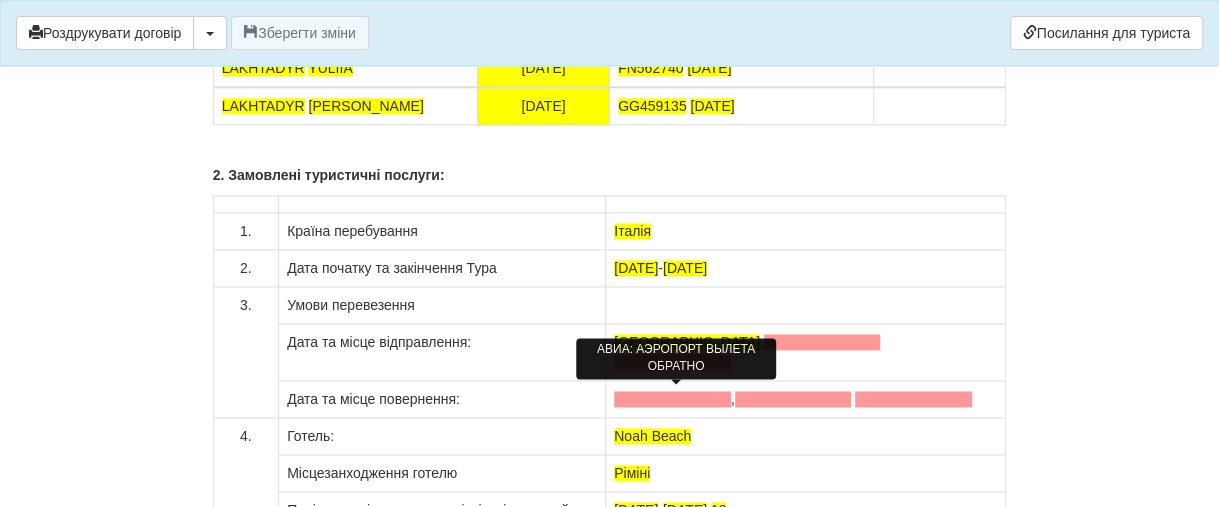 click at bounding box center (672, 399) 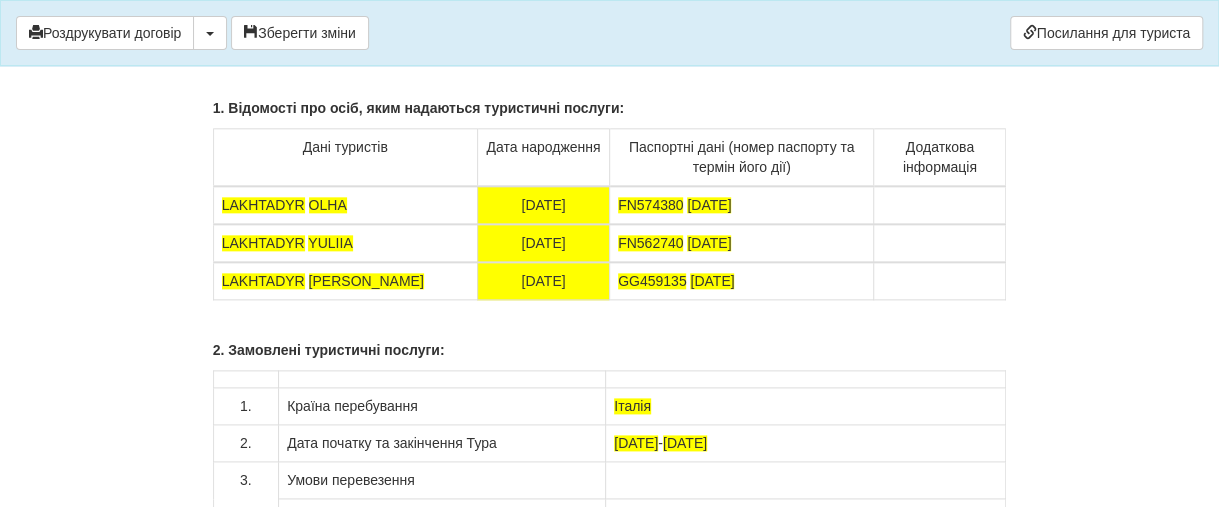 scroll, scrollTop: 15670, scrollLeft: 0, axis: vertical 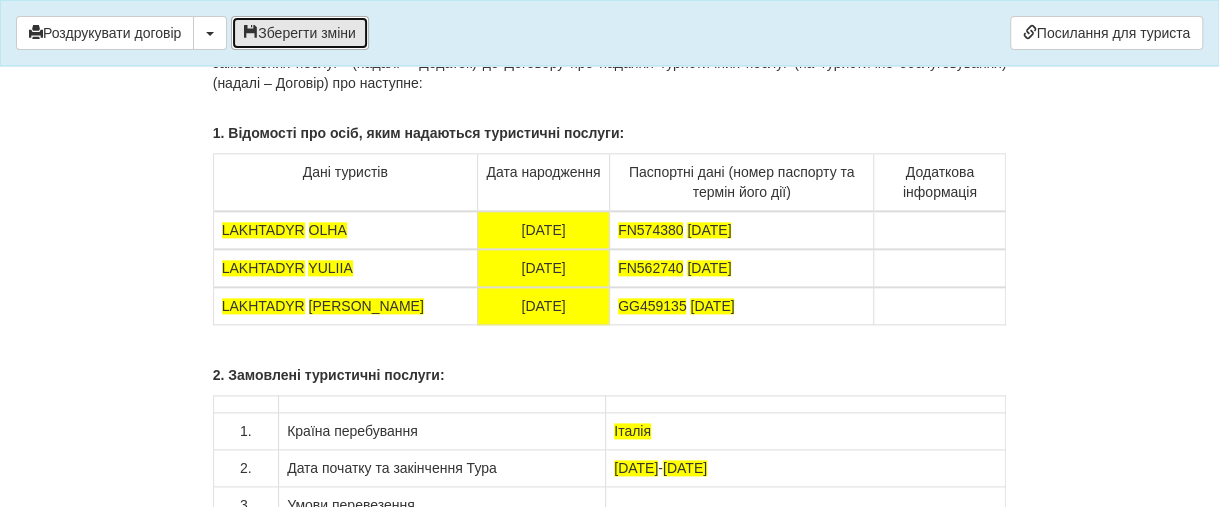 click on "Зберегти зміни" at bounding box center (300, 33) 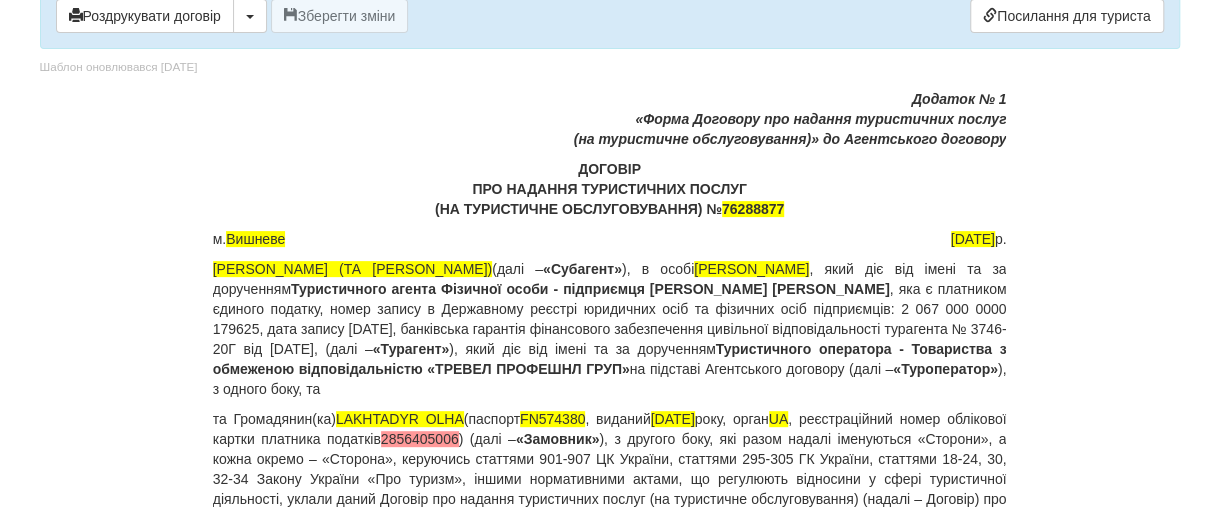 scroll, scrollTop: 400, scrollLeft: 0, axis: vertical 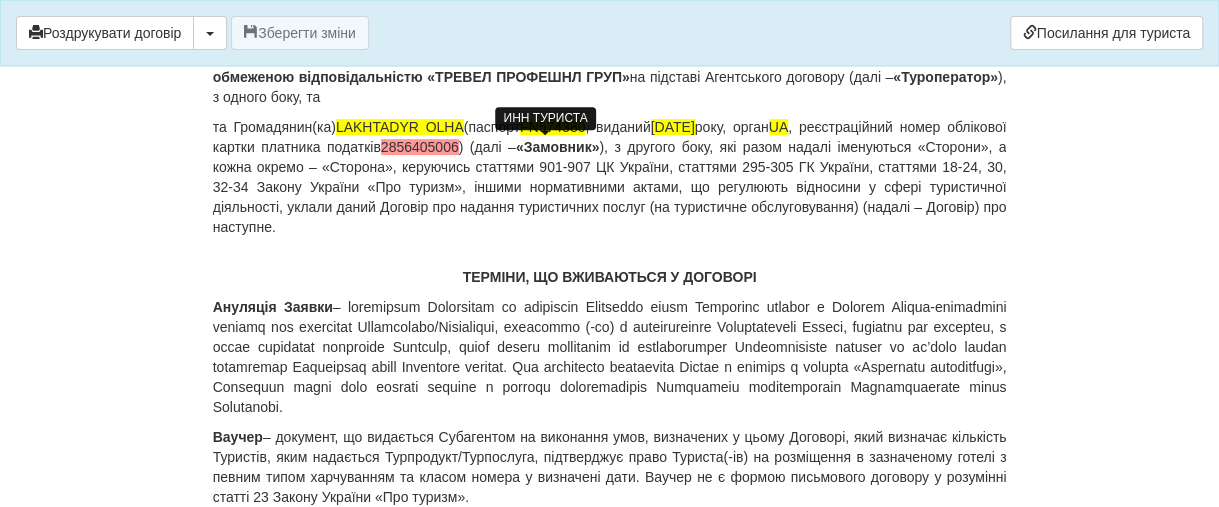 click on "2856405006" at bounding box center (420, 147) 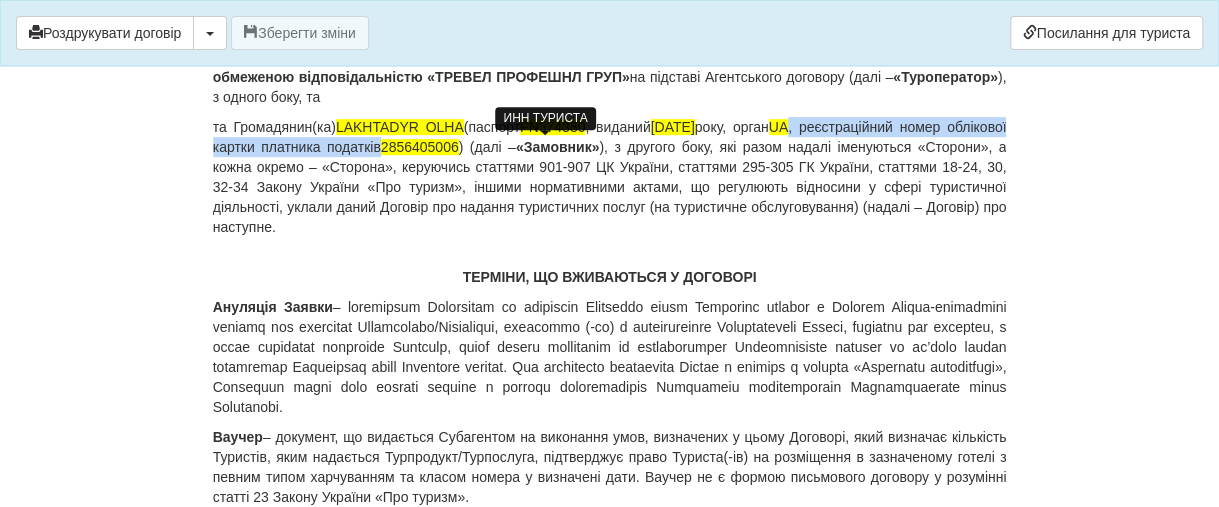 click on "2856405006" at bounding box center [420, 147] 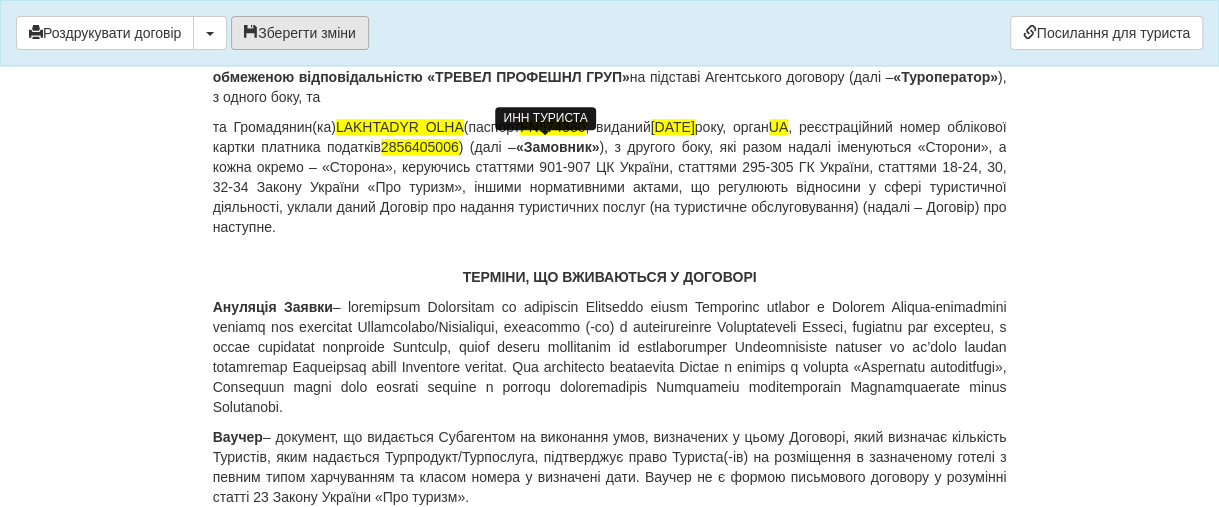 click on "Зберегти зміни" at bounding box center [300, 33] 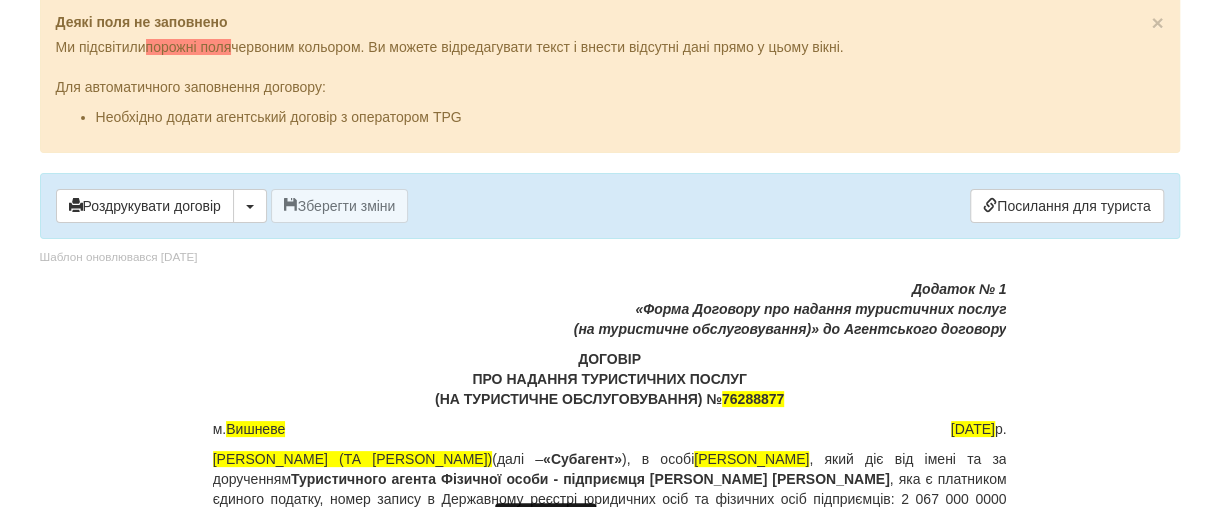 scroll, scrollTop: 0, scrollLeft: 0, axis: both 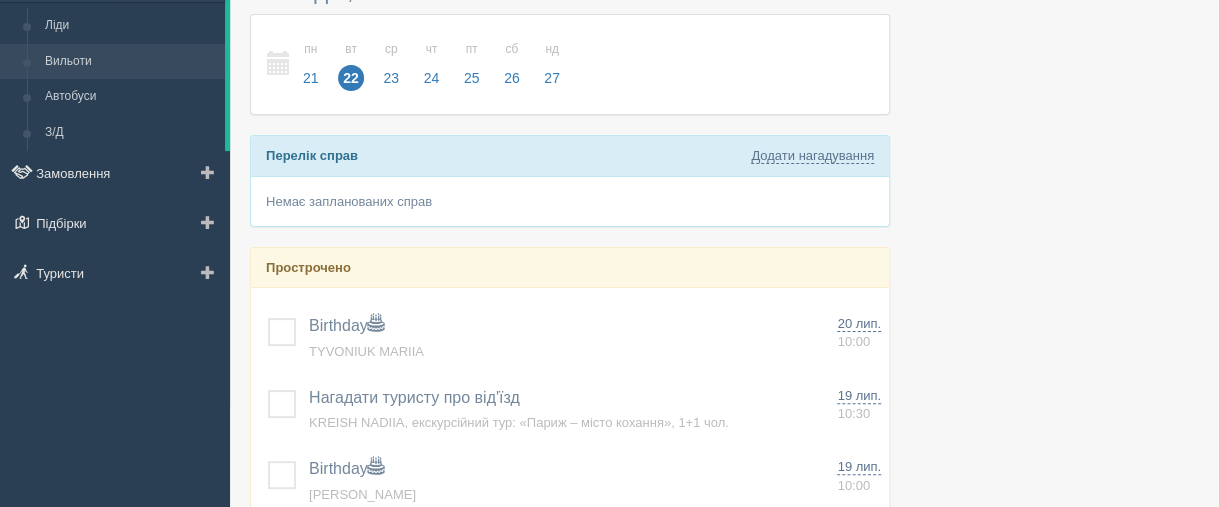 click on "Вильоти" at bounding box center [130, 62] 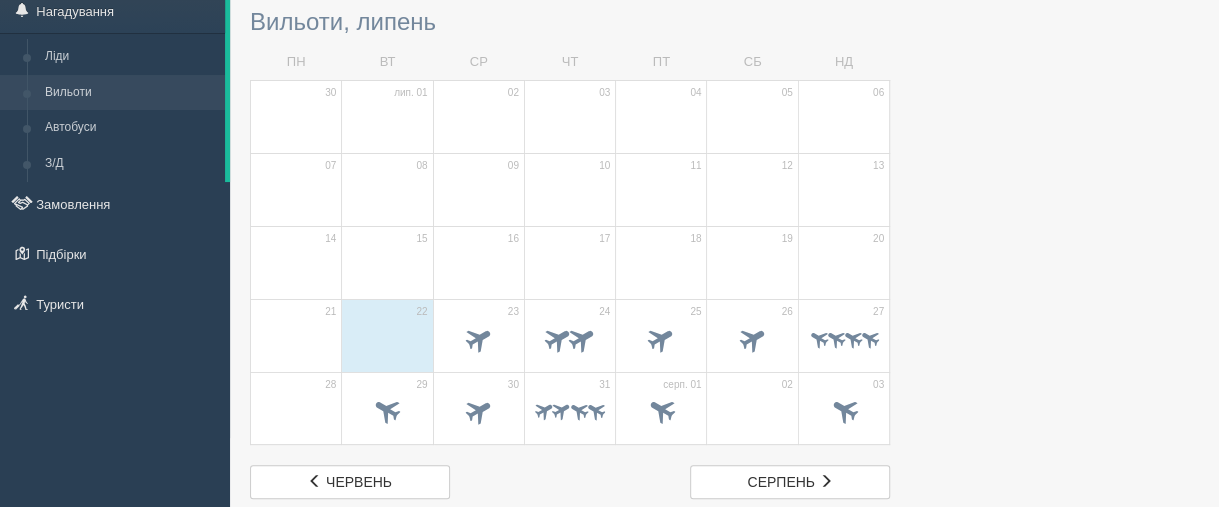 scroll, scrollTop: 100, scrollLeft: 0, axis: vertical 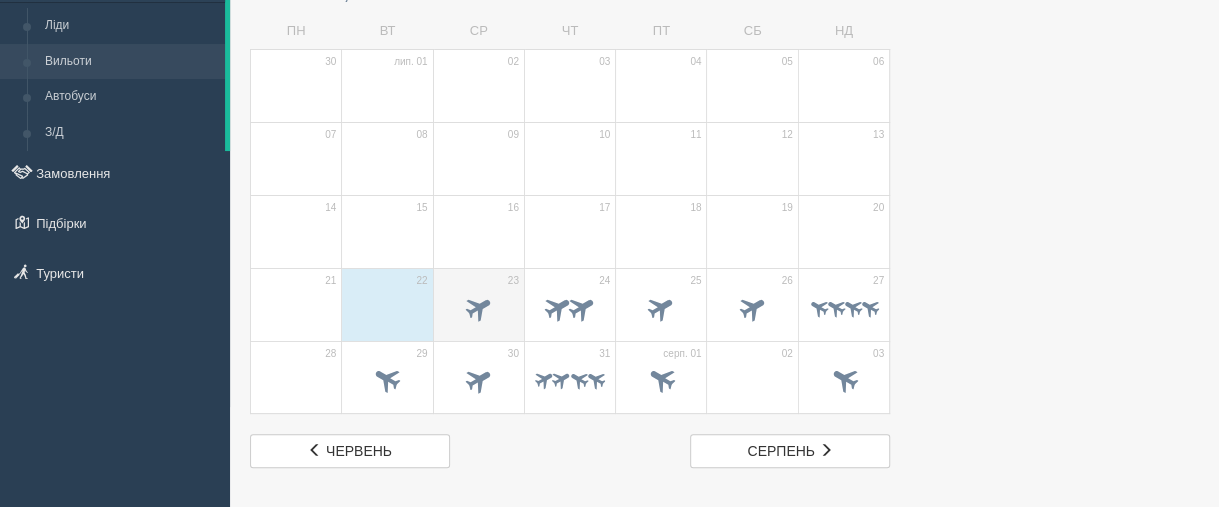 click on "23" at bounding box center [478, 304] 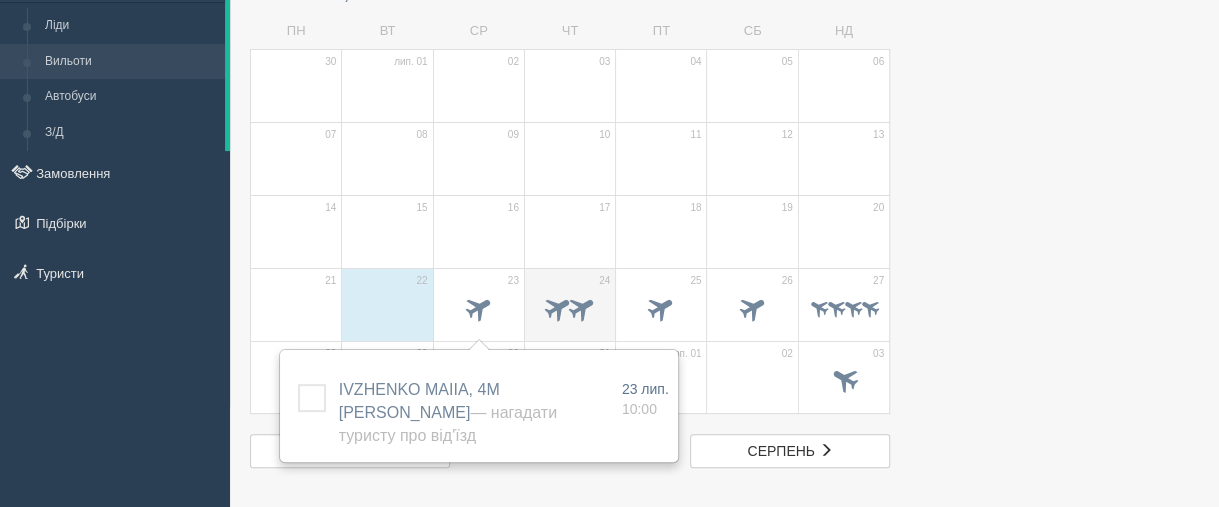 click on "24" at bounding box center (569, 304) 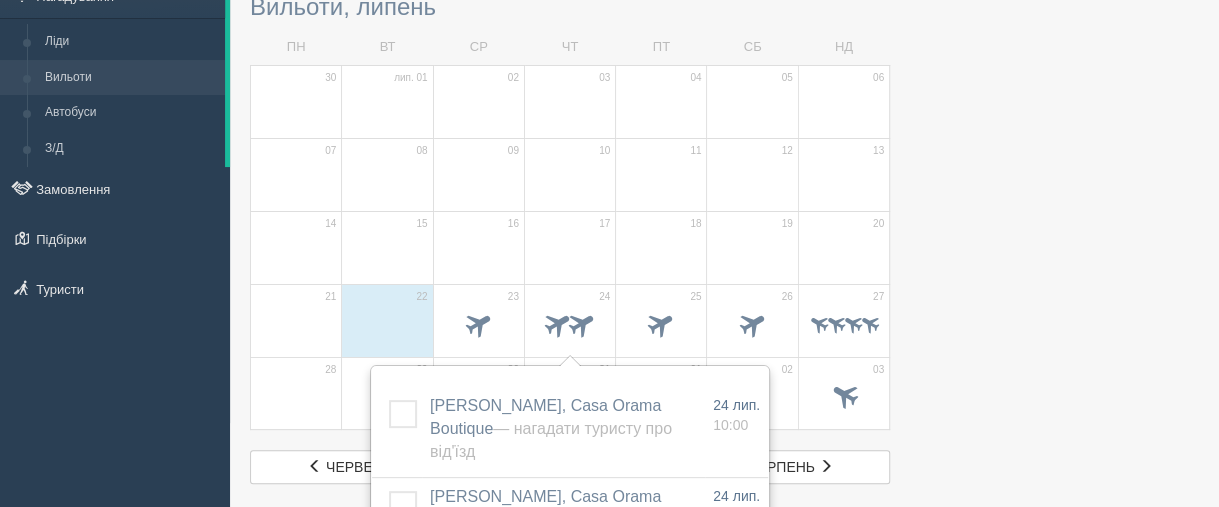 scroll, scrollTop: 0, scrollLeft: 0, axis: both 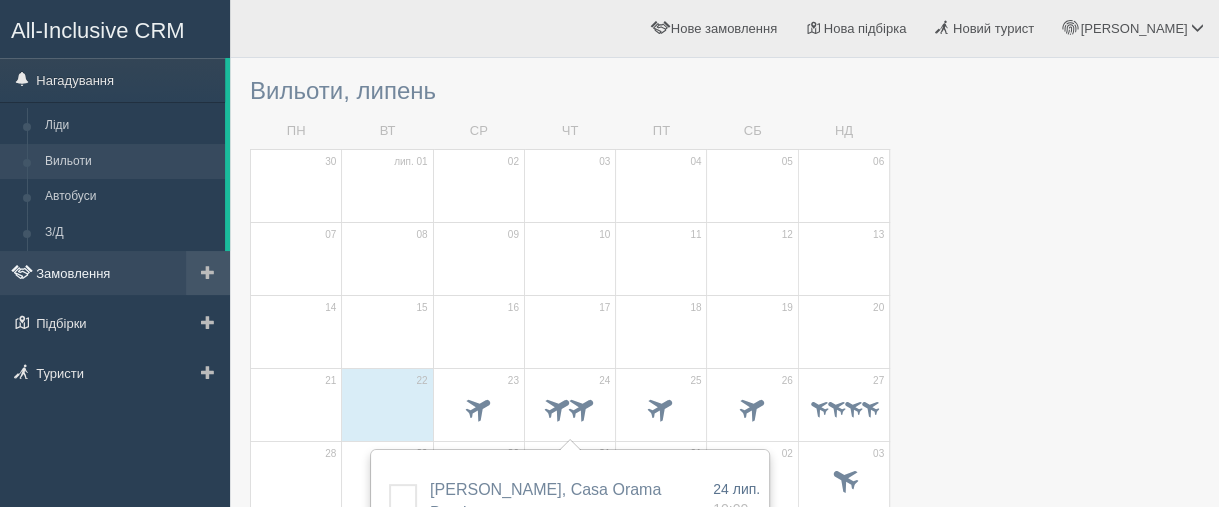 click on "Замовлення" at bounding box center [115, 273] 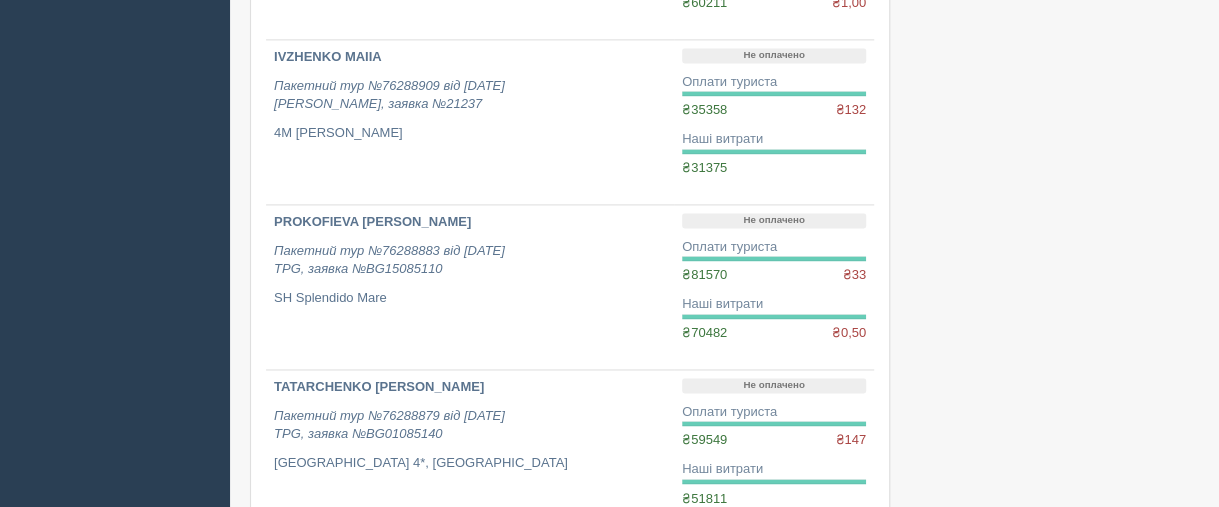 scroll, scrollTop: 1600, scrollLeft: 0, axis: vertical 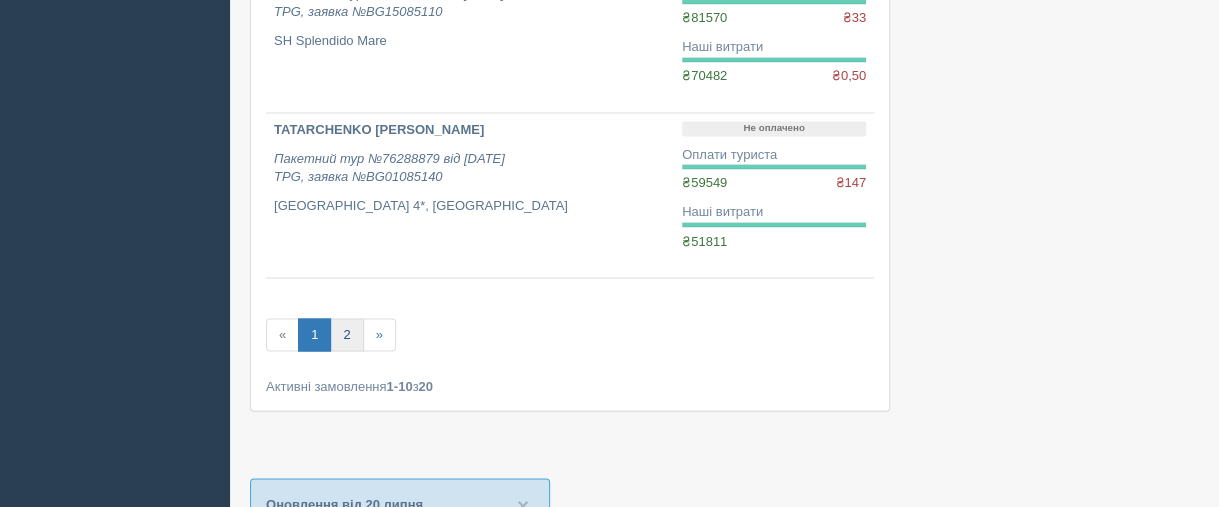 click on "2" at bounding box center [346, 334] 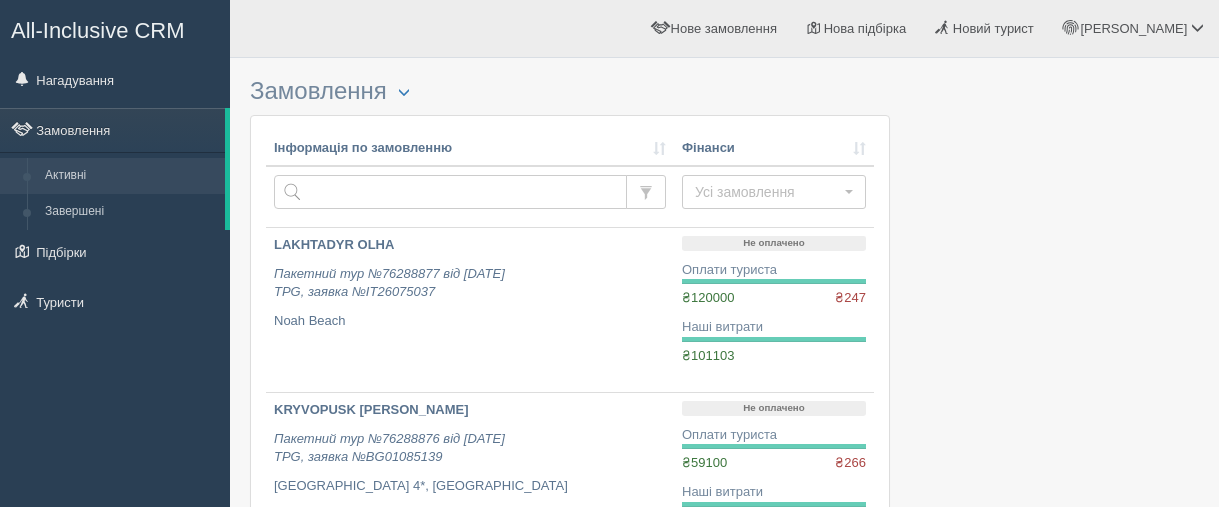 scroll, scrollTop: 0, scrollLeft: 0, axis: both 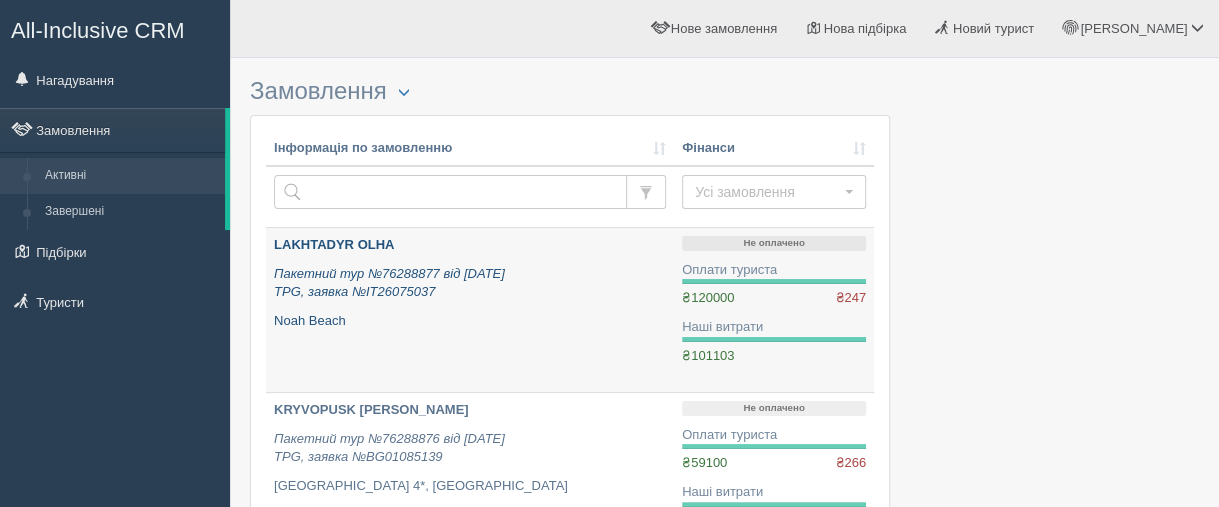 click on "LAKHTADYR OLHA" at bounding box center [334, 244] 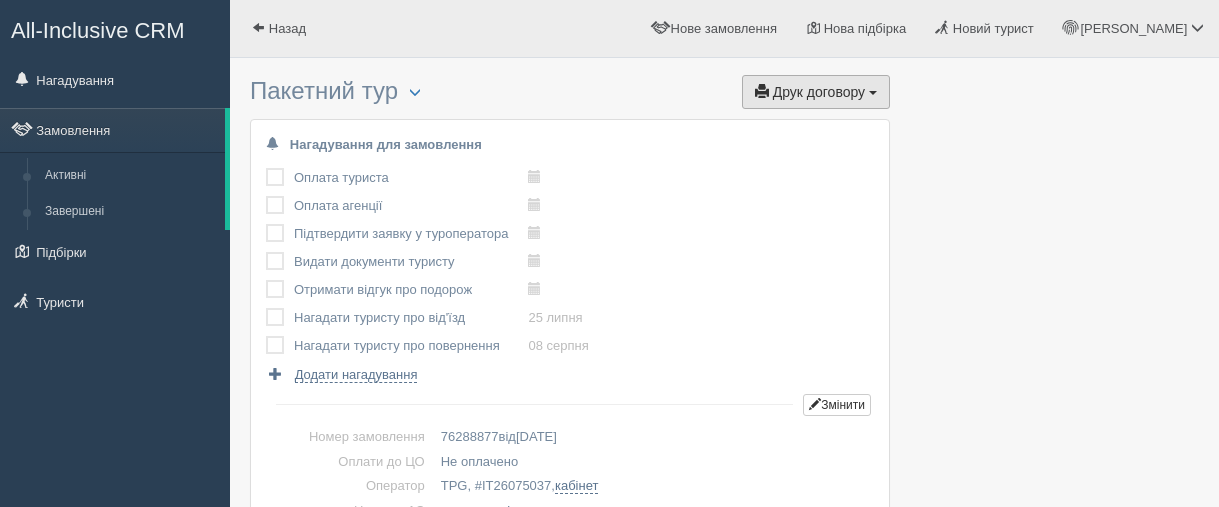 scroll, scrollTop: 0, scrollLeft: 0, axis: both 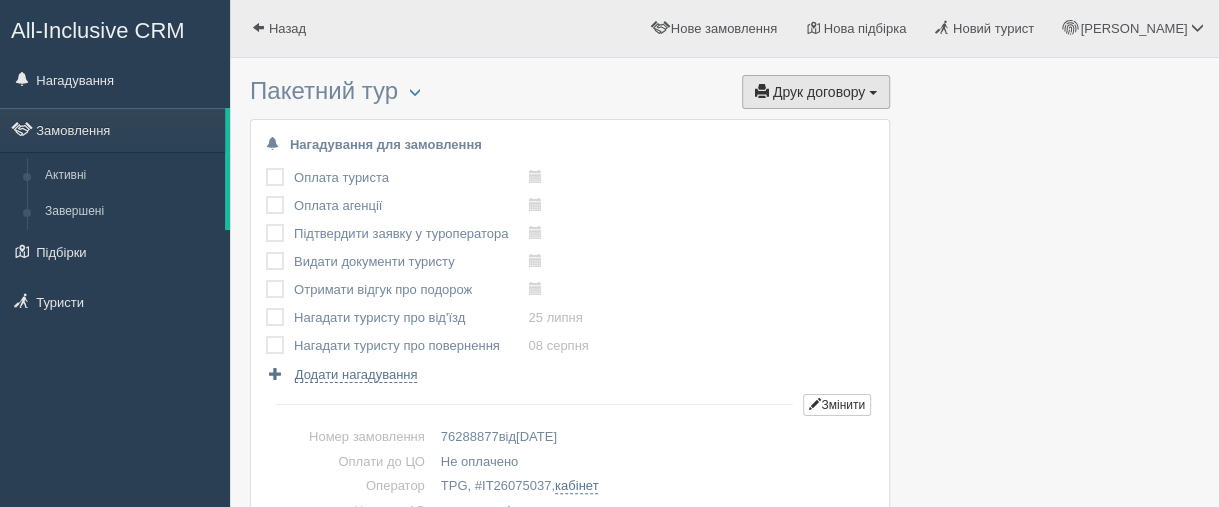 click on "Друк договору" at bounding box center (819, 92) 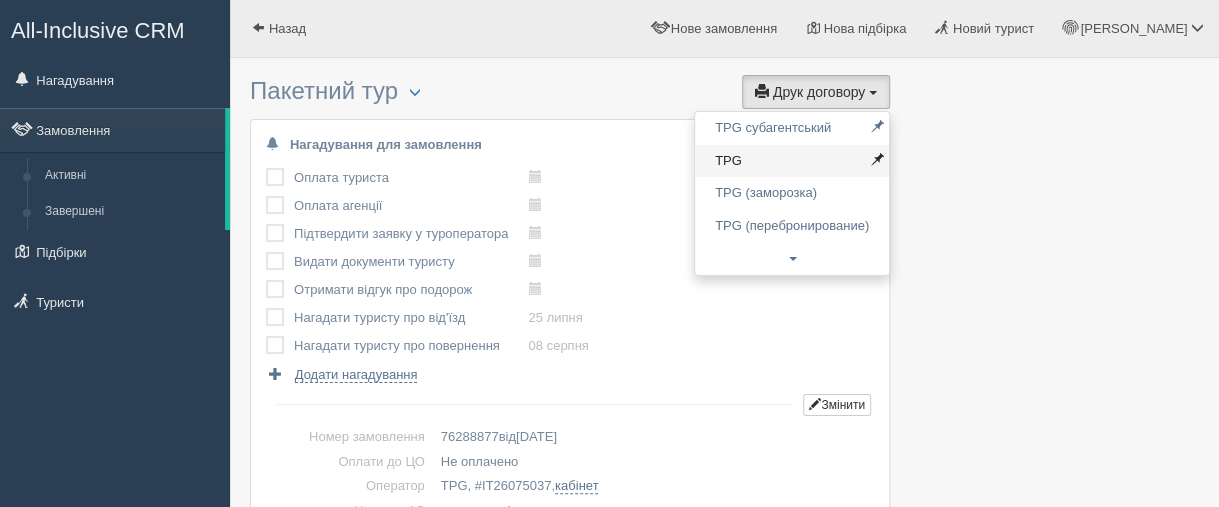click on "TPG" at bounding box center (792, 161) 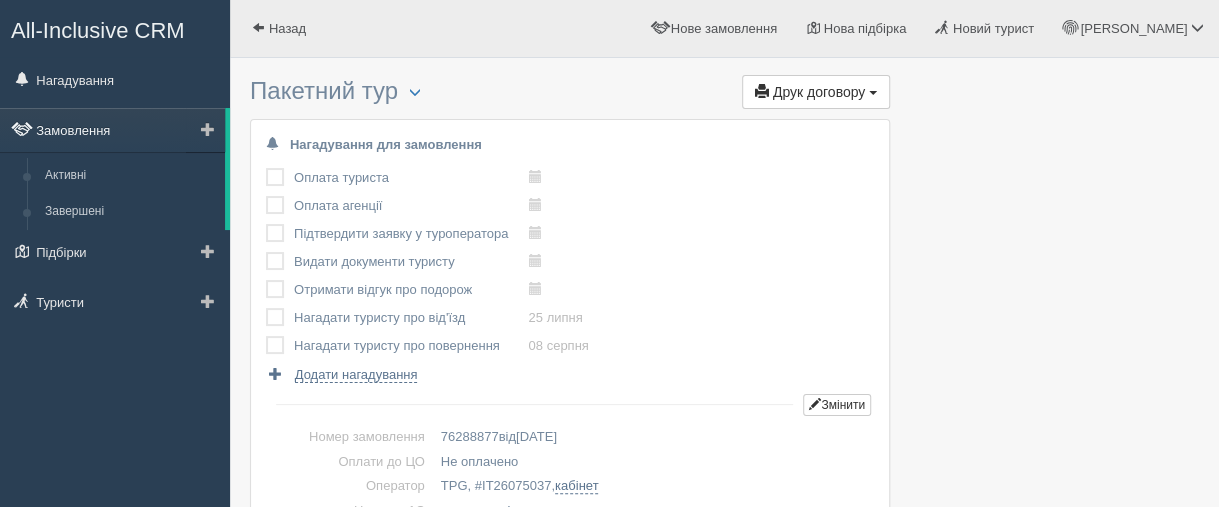 click on "Замовлення" at bounding box center (112, 130) 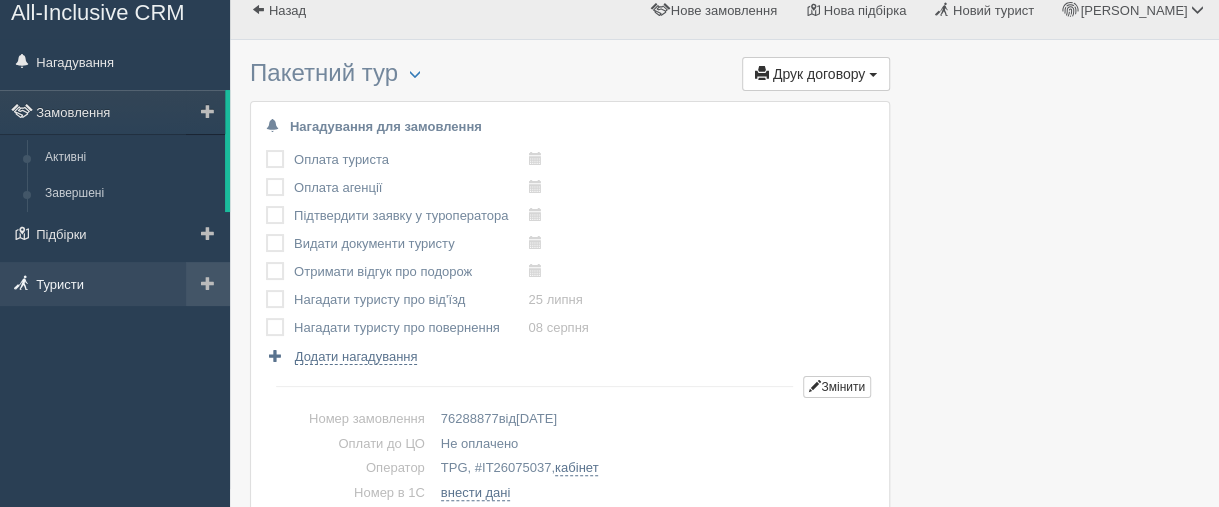 scroll, scrollTop: 0, scrollLeft: 0, axis: both 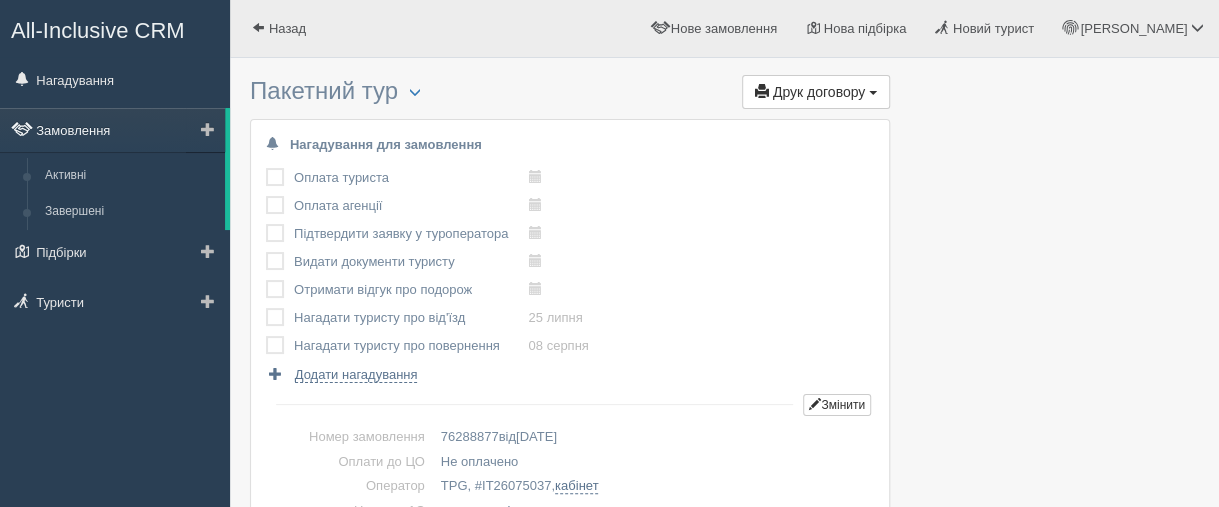 click on "Замовлення" at bounding box center [112, 130] 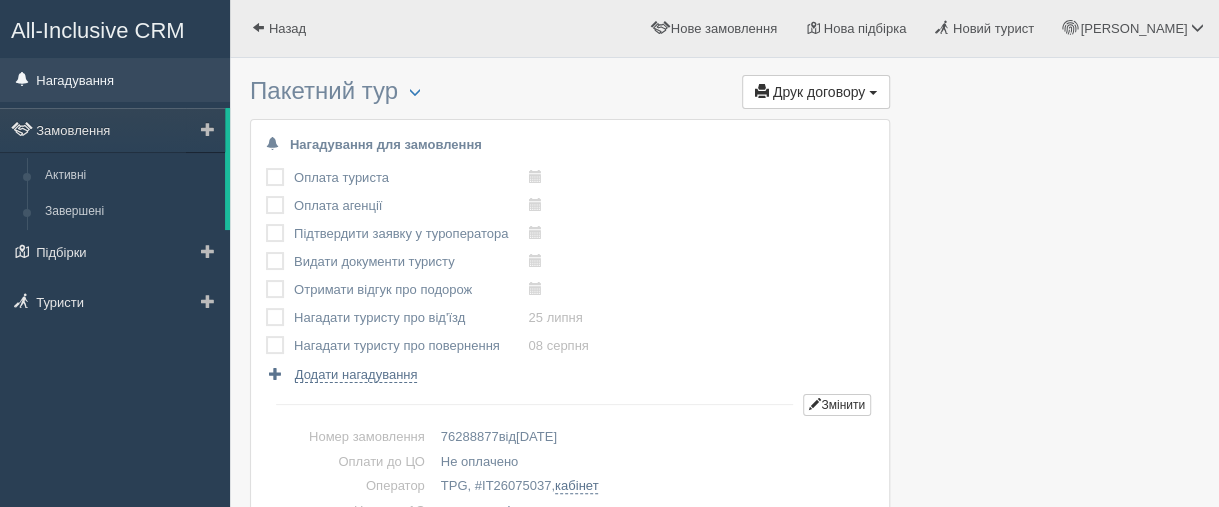 click on "Нагадування" at bounding box center [115, 80] 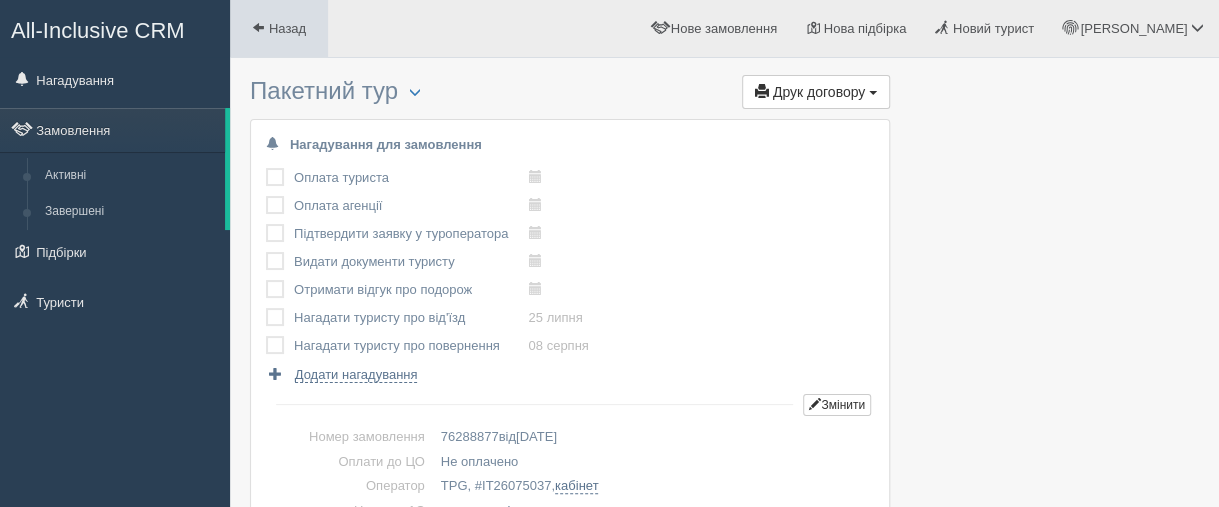 click at bounding box center (258, 27) 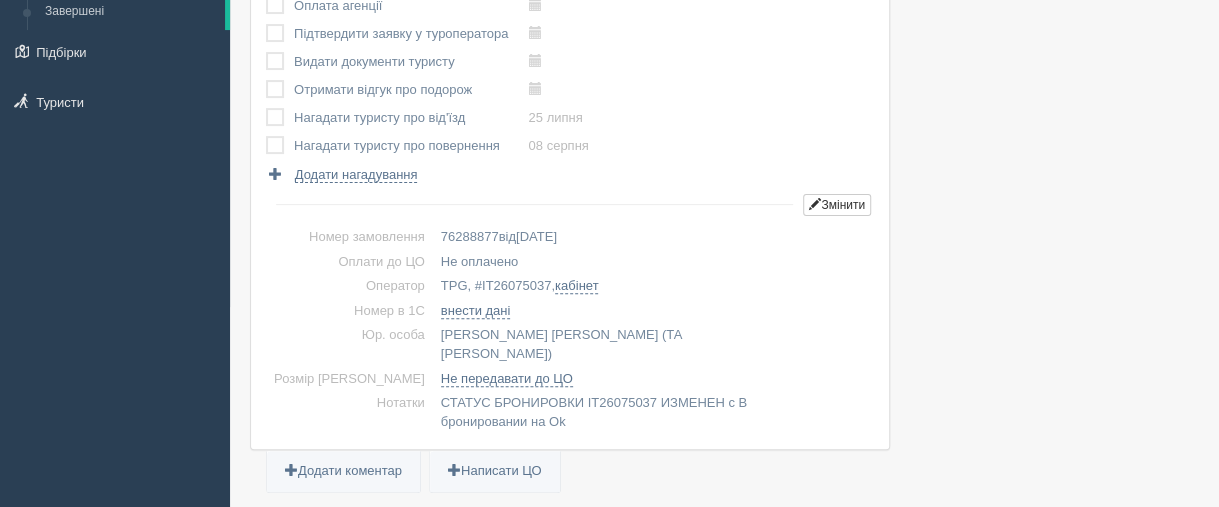 scroll, scrollTop: 0, scrollLeft: 0, axis: both 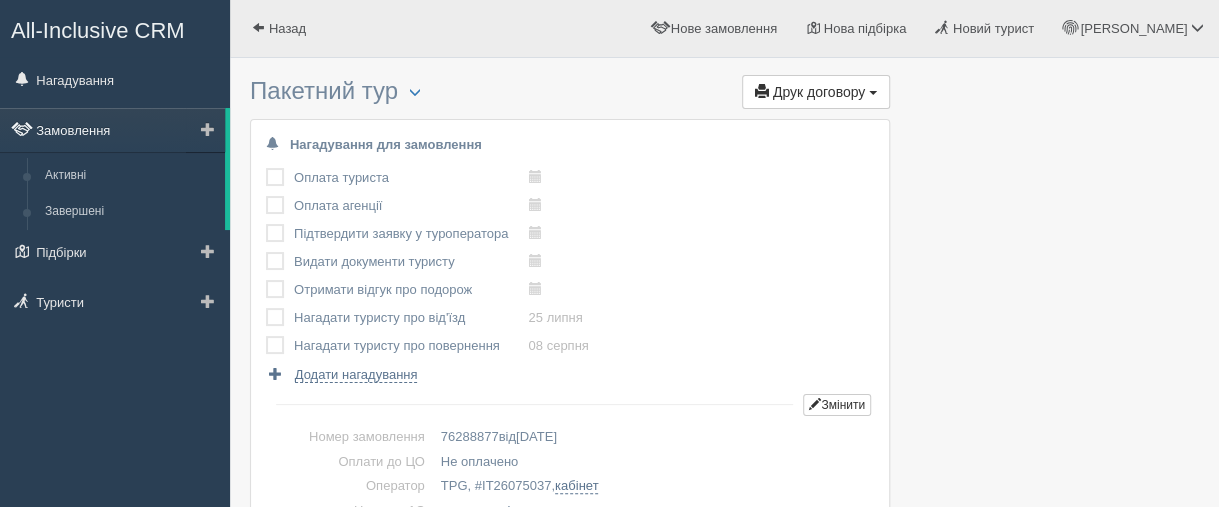 click on "Замовлення" at bounding box center [112, 130] 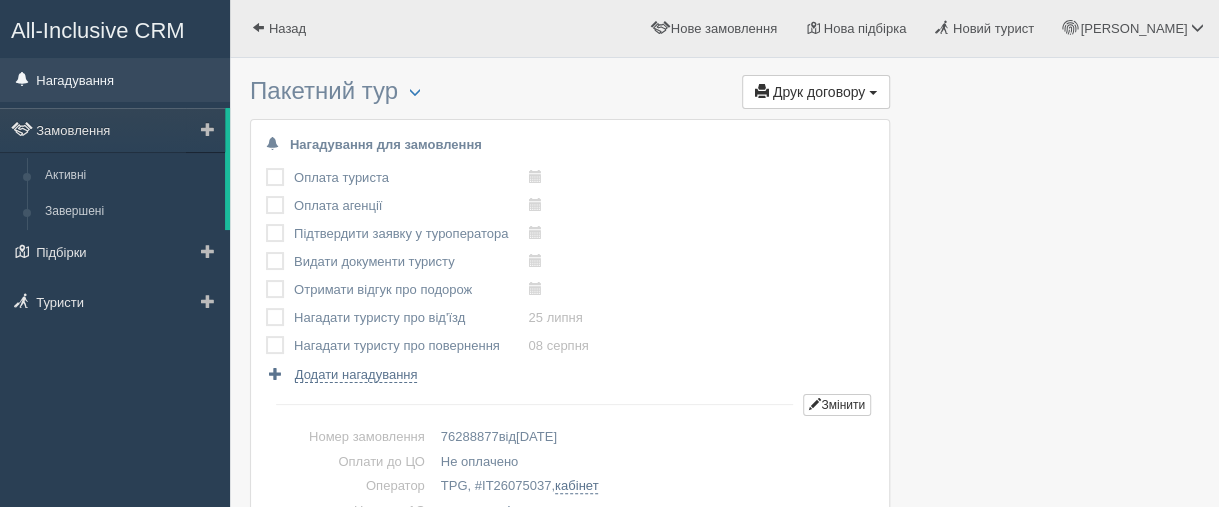 click on "Нагадування" at bounding box center [115, 80] 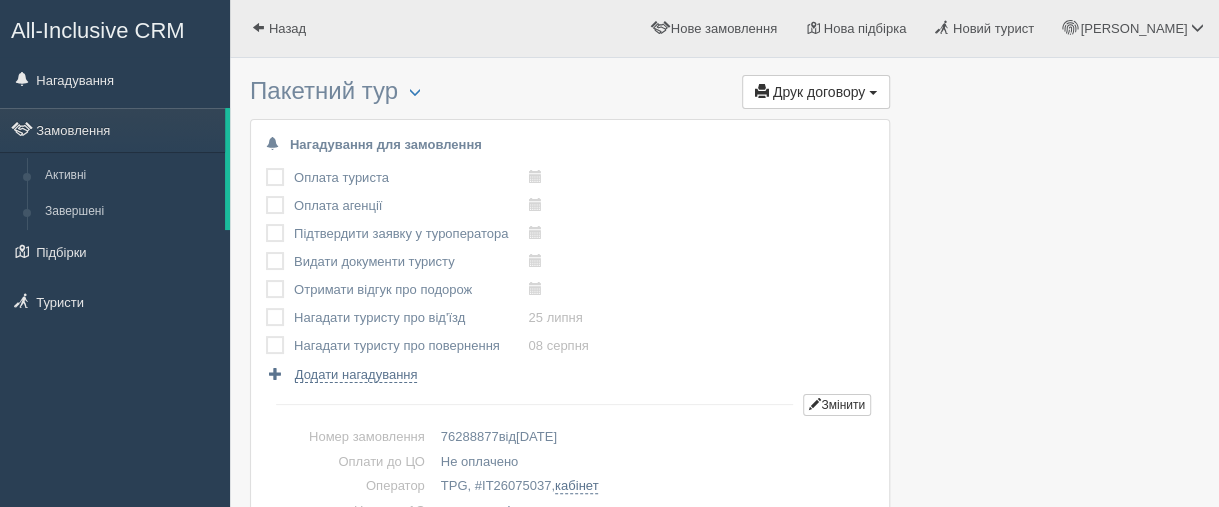 click on "Тетяна
Мій профіль
Моя аналітика
Для туристів
Допомога
Вихід" at bounding box center [873, 28] 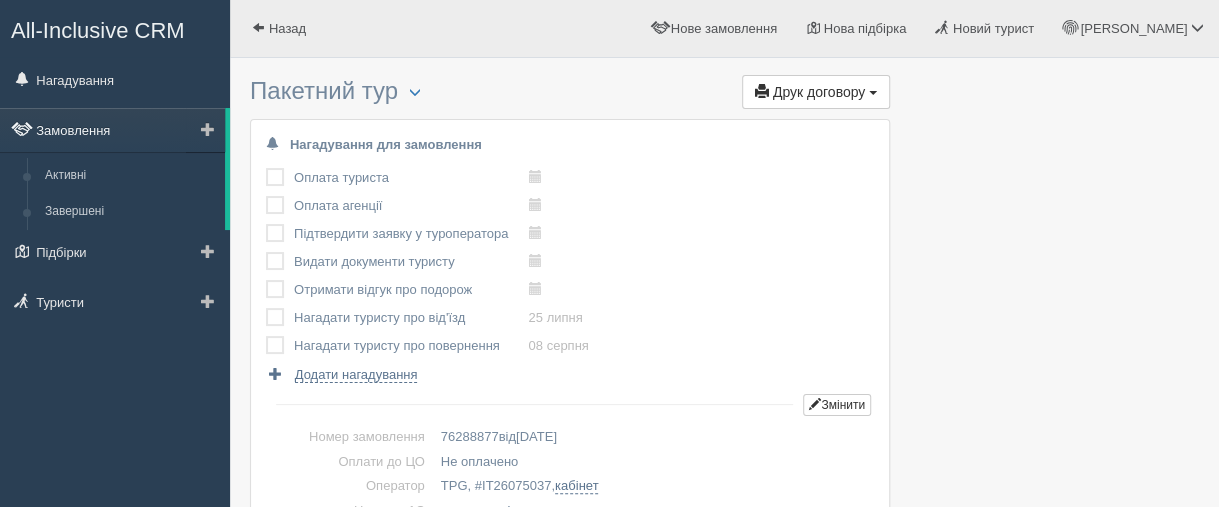 click on "Замовлення" at bounding box center (112, 130) 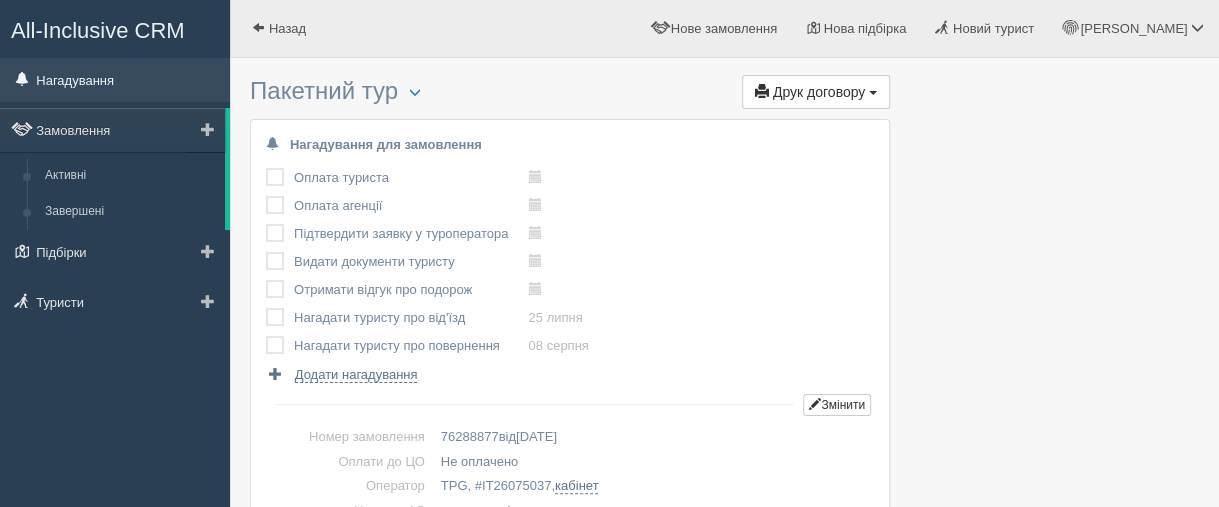click on "Нагадування" at bounding box center [115, 80] 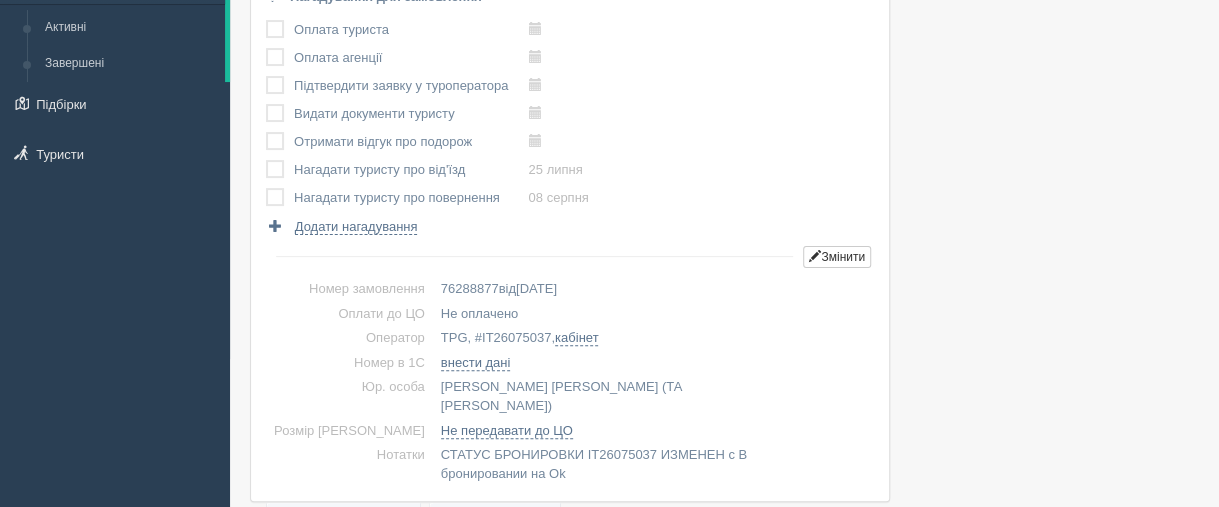 scroll, scrollTop: 0, scrollLeft: 0, axis: both 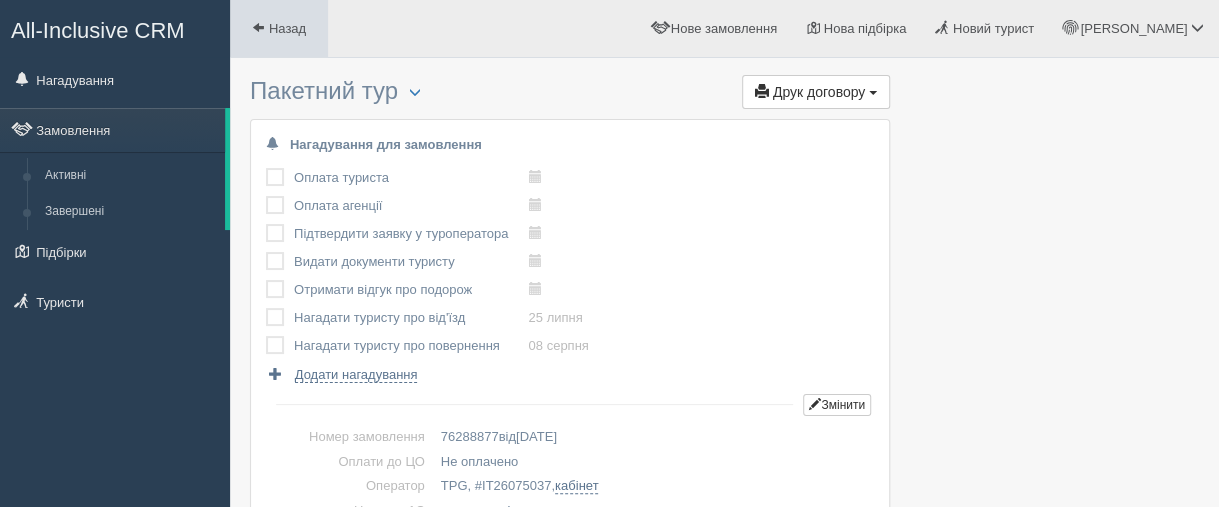 click on "Назад" at bounding box center (279, 28) 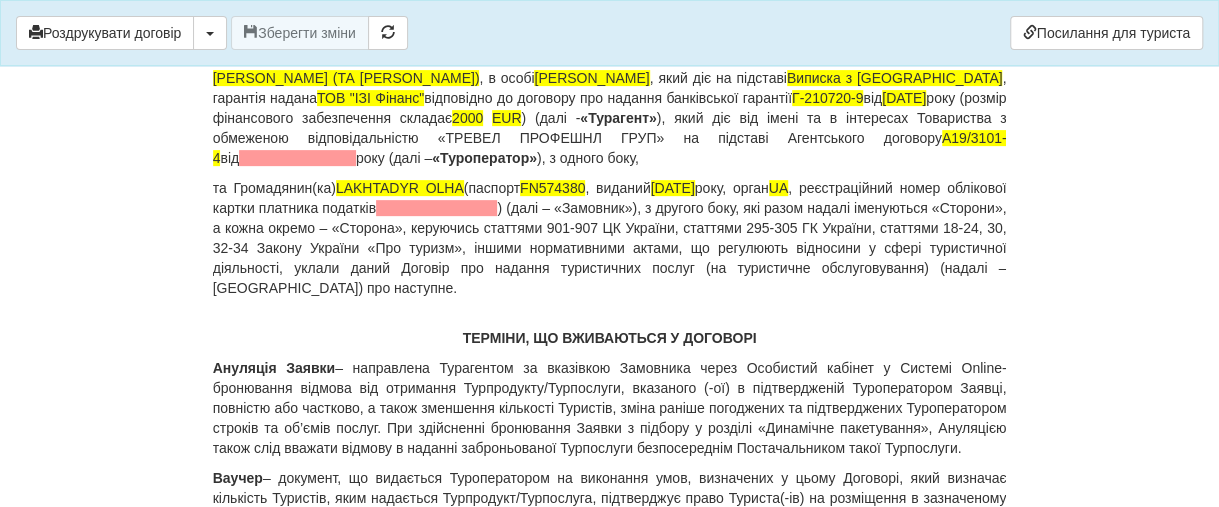 scroll, scrollTop: 300, scrollLeft: 0, axis: vertical 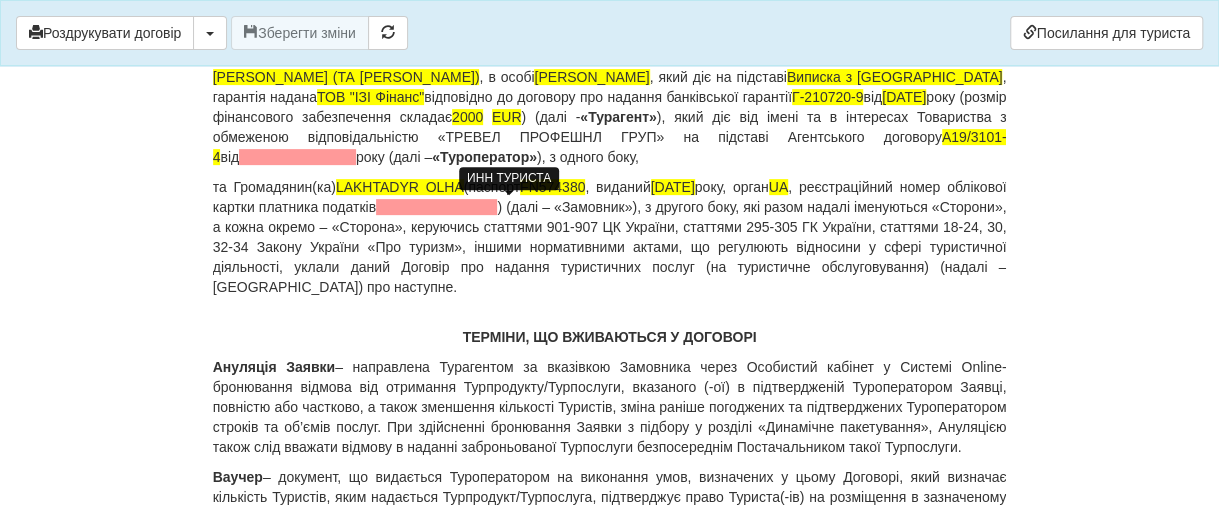 click at bounding box center (436, 207) 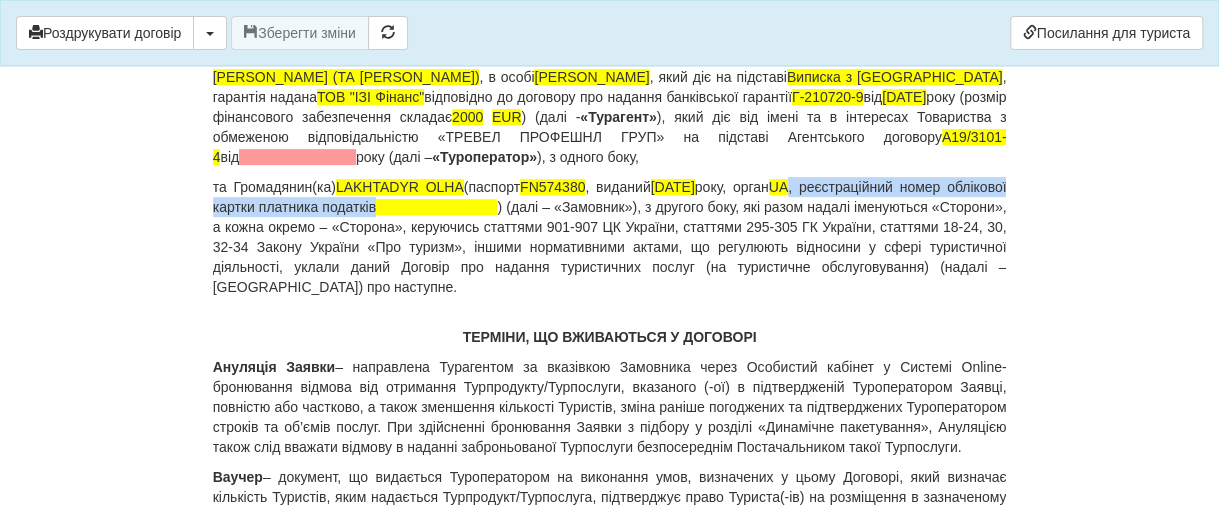 click on "та Громадянин(ка)  LAKHTADYR OLHA  (паспорт  FN574380 , виданий  26.04.2018  року,  орган  UA , реєстраційний номер облікової картки платника податків" at bounding box center (610, 237) 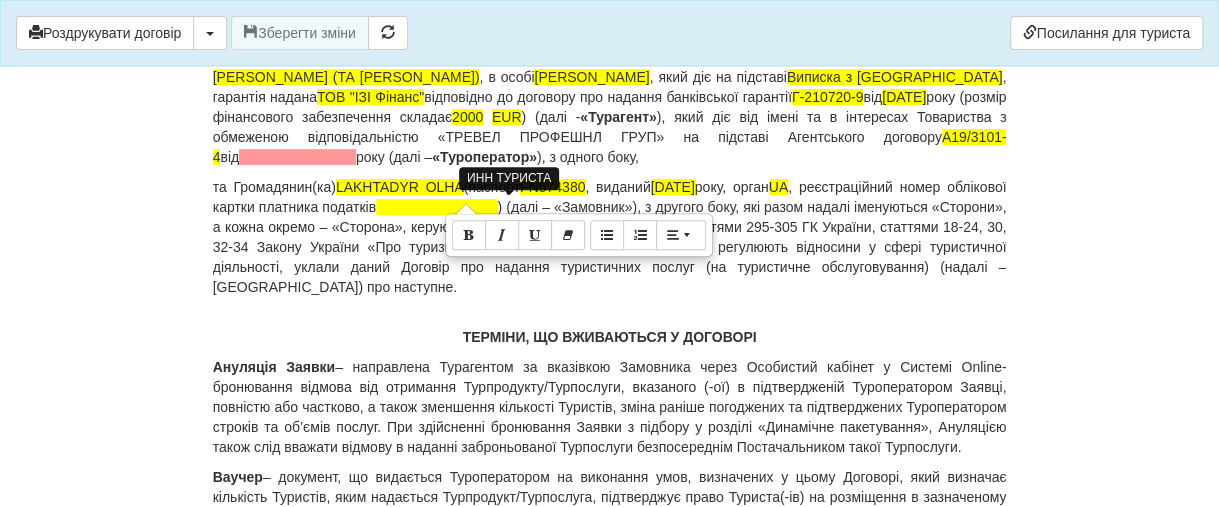 type 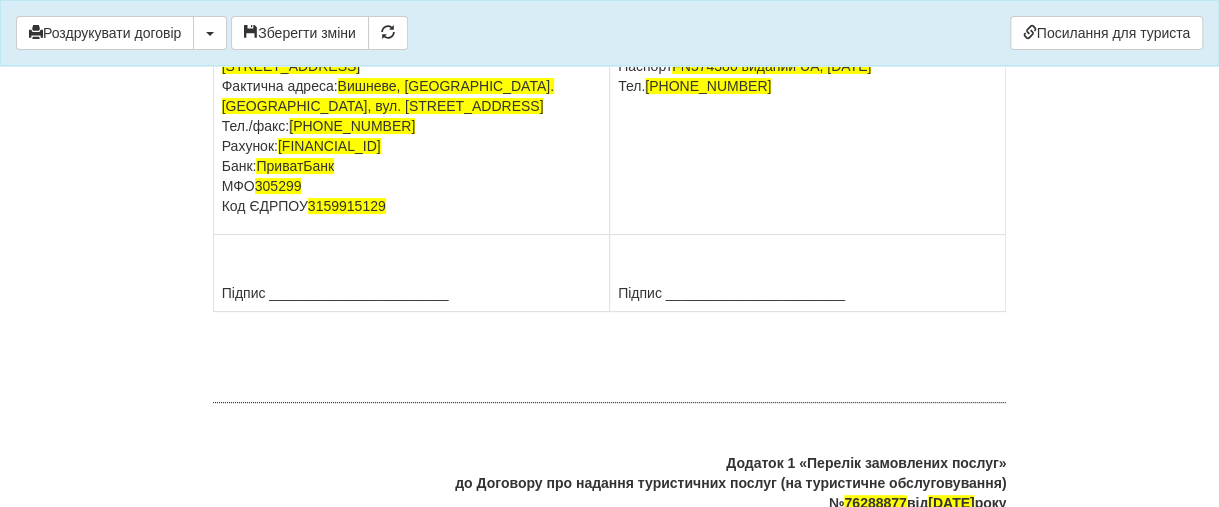 scroll, scrollTop: 14500, scrollLeft: 0, axis: vertical 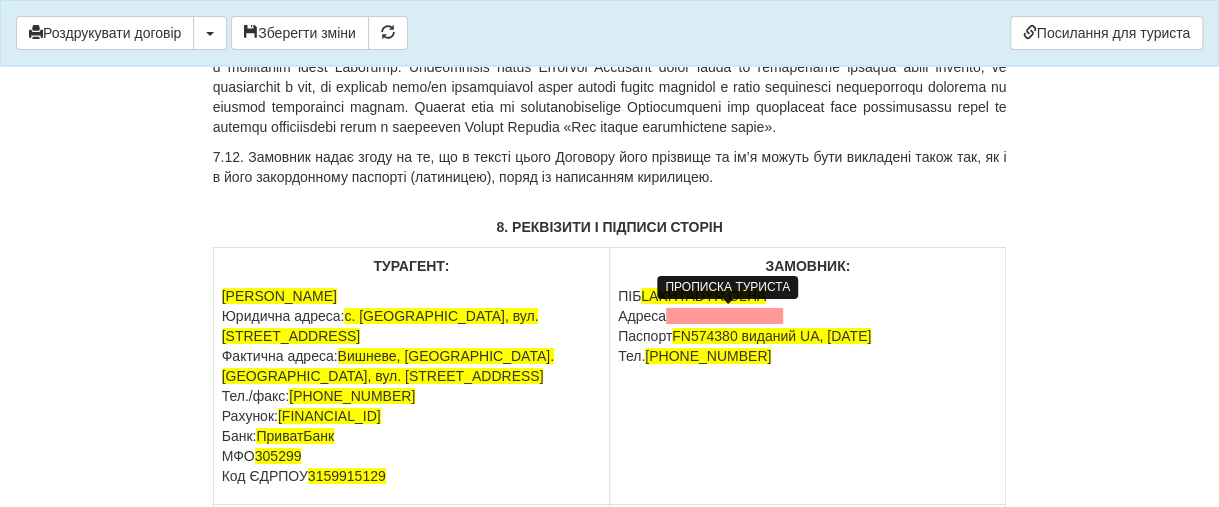 click at bounding box center [724, 316] 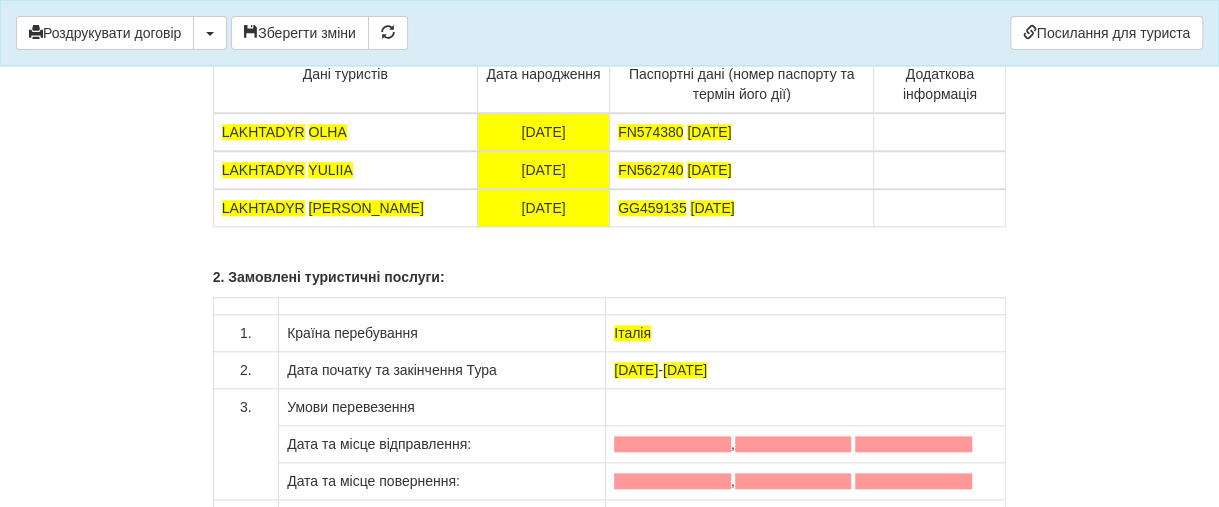 scroll, scrollTop: 15600, scrollLeft: 0, axis: vertical 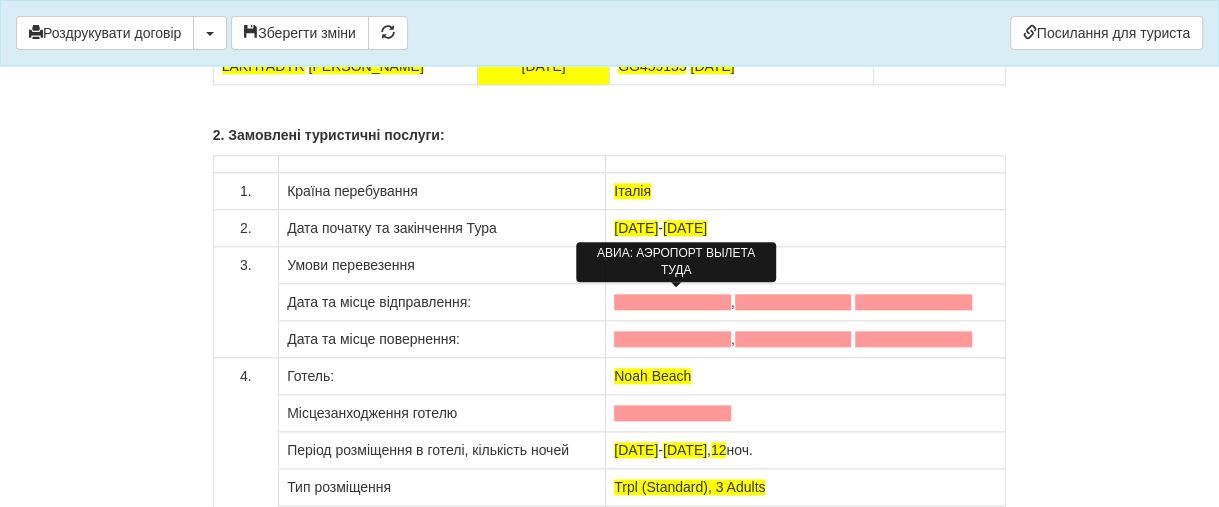 click at bounding box center [672, 302] 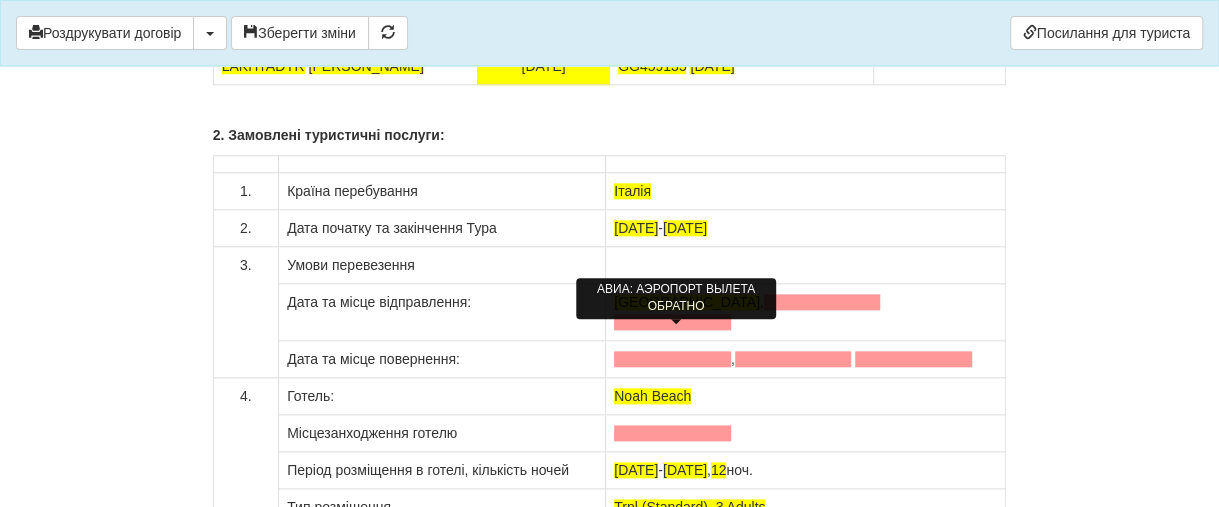 click at bounding box center [672, 359] 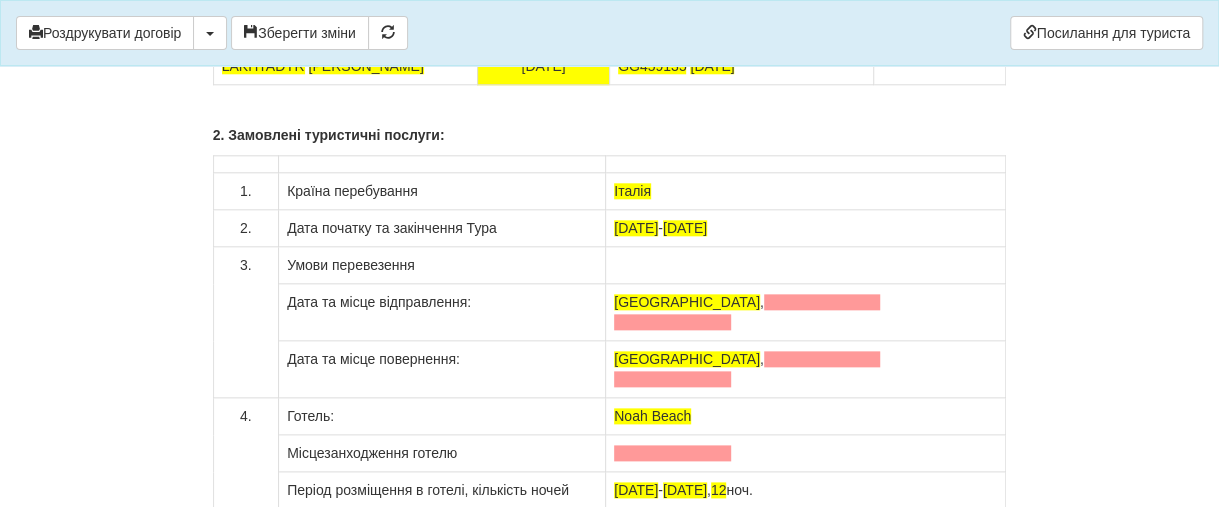 scroll, scrollTop: 15700, scrollLeft: 0, axis: vertical 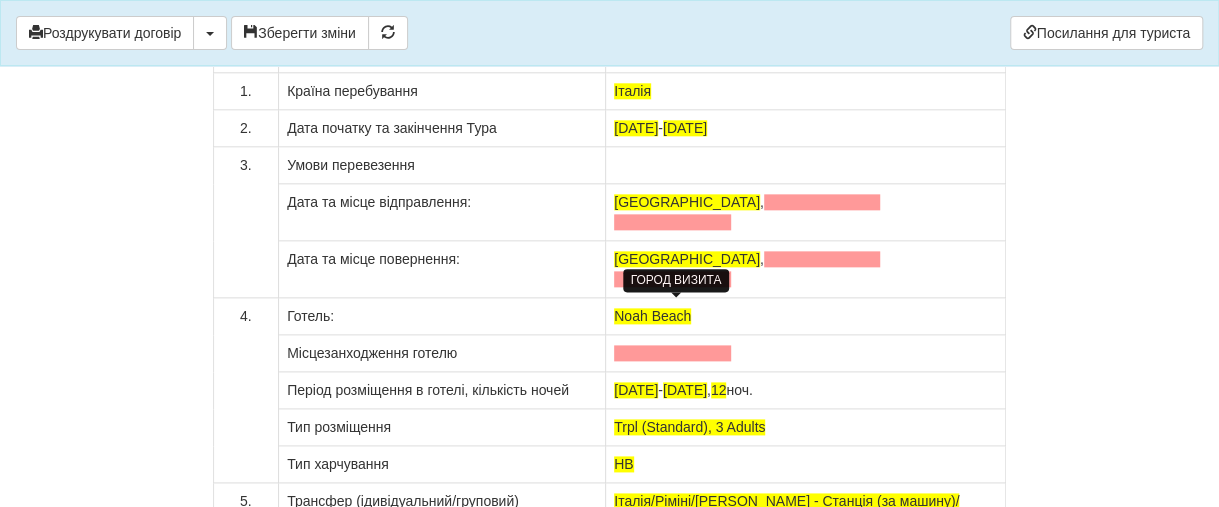 click at bounding box center (672, 353) 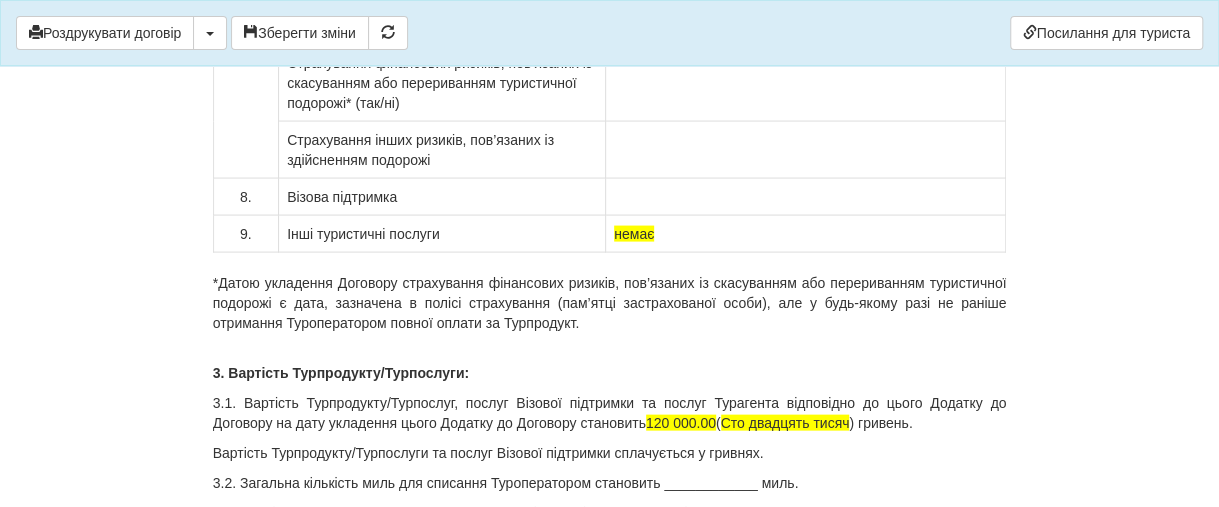 scroll, scrollTop: 17000, scrollLeft: 0, axis: vertical 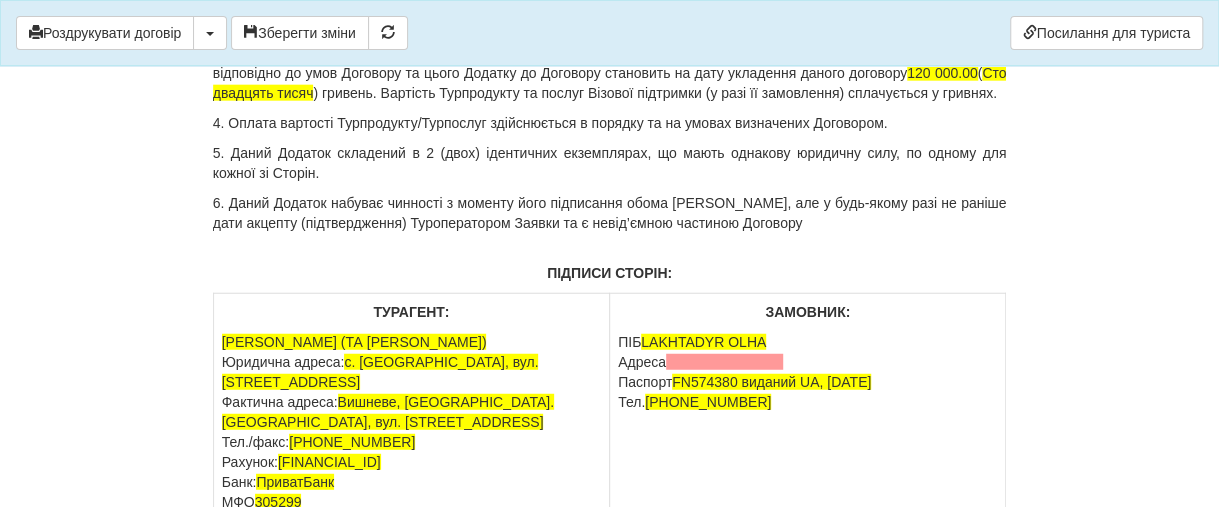 click on "ПІБ  LAKHTADYR OLHA
Адреса
Паспорт  FN574380 виданий UA, 26.04.2018
Тел.  +380 97 983 5002" at bounding box center (807, 372) 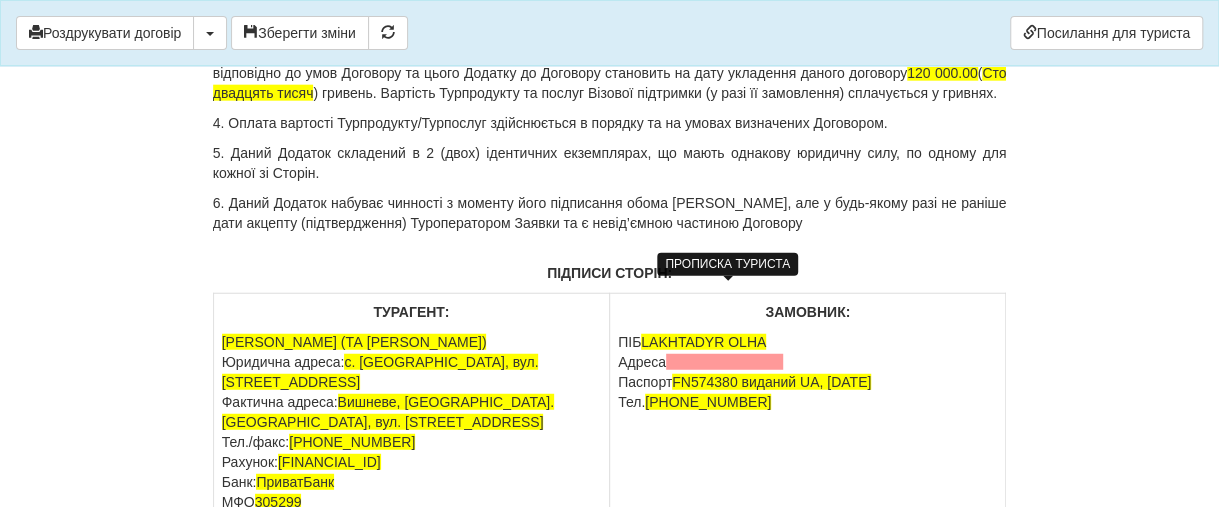click at bounding box center (724, 362) 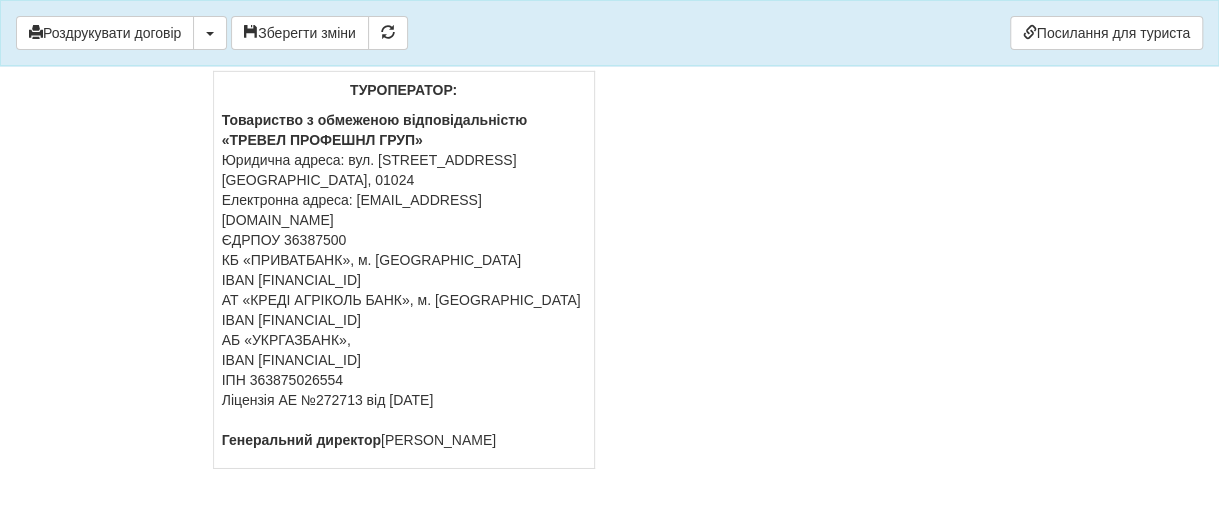 scroll, scrollTop: 17640, scrollLeft: 0, axis: vertical 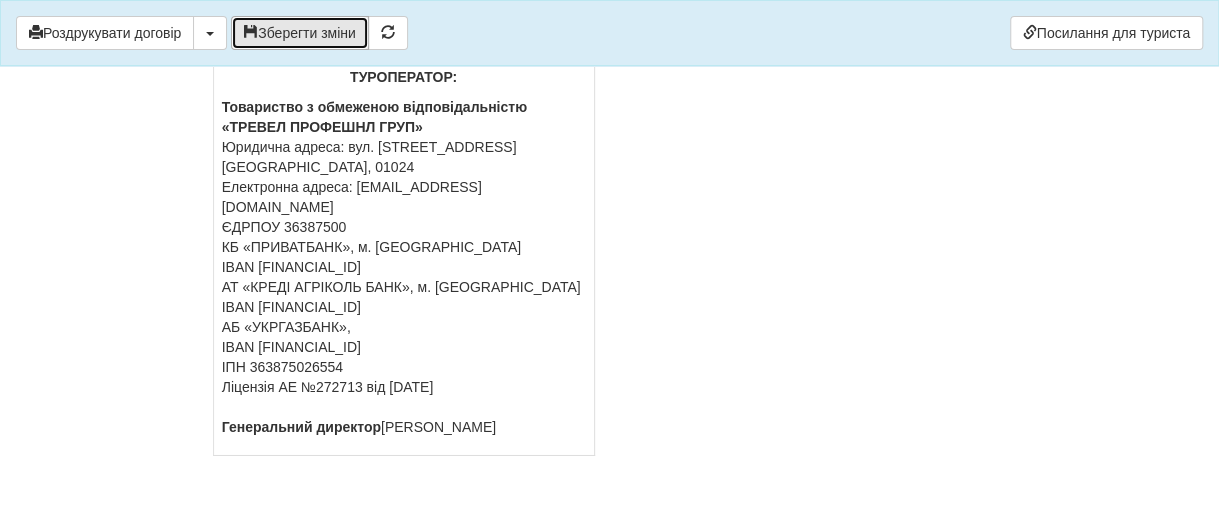 click on "Зберегти зміни" at bounding box center [300, 33] 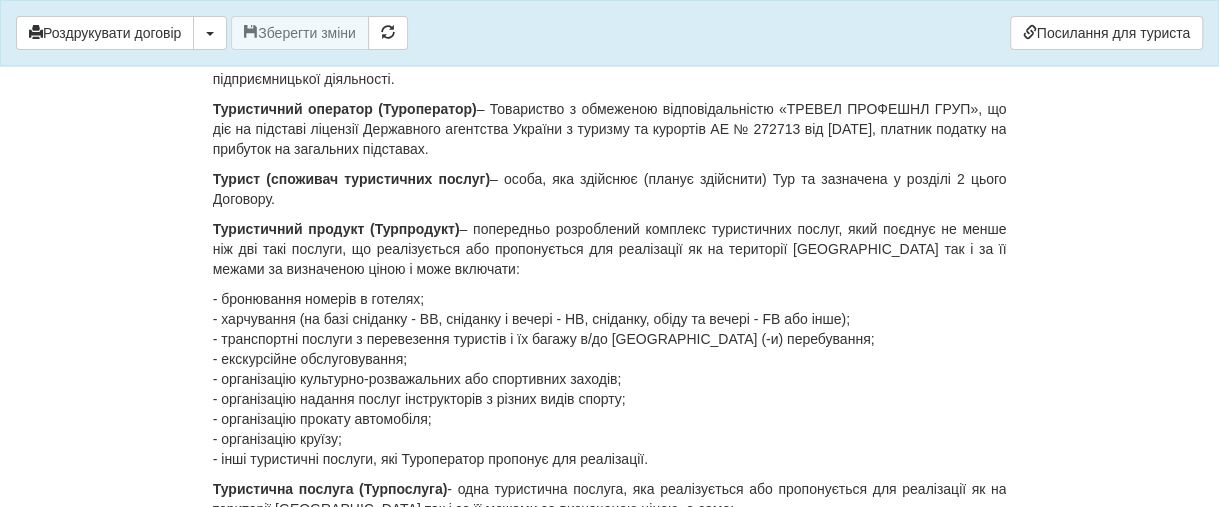 scroll, scrollTop: 1140, scrollLeft: 0, axis: vertical 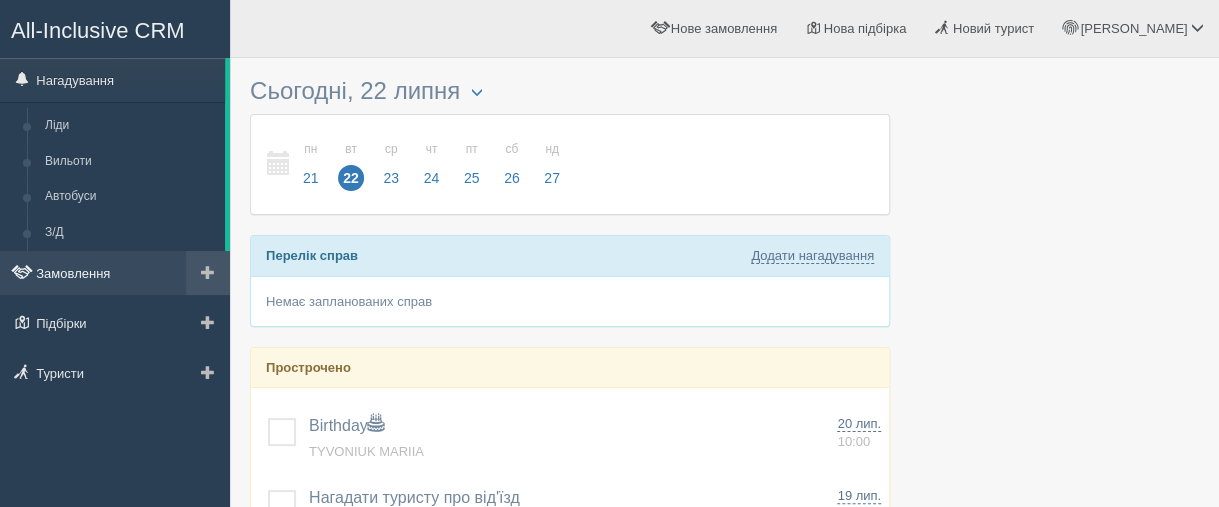 click on "Замовлення" at bounding box center [115, 273] 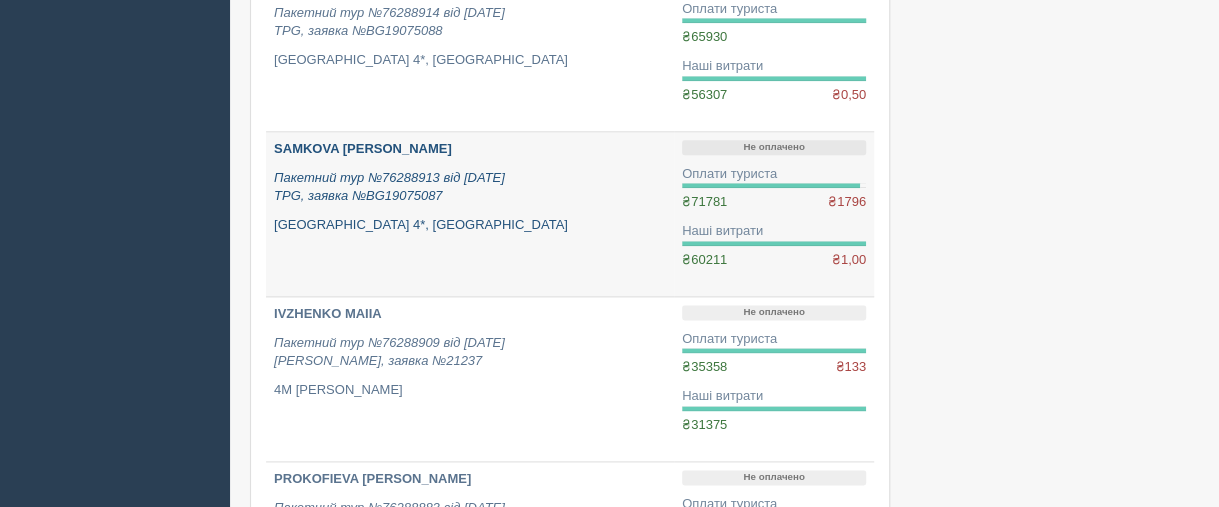 scroll, scrollTop: 1200, scrollLeft: 0, axis: vertical 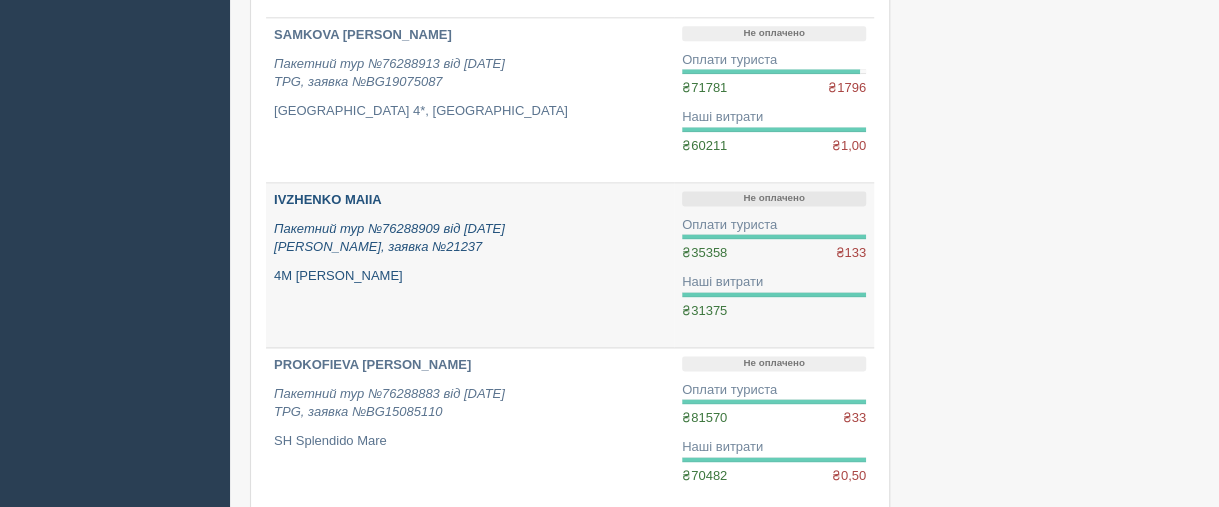 click on "IVZHENKO MAIIA" at bounding box center (328, 199) 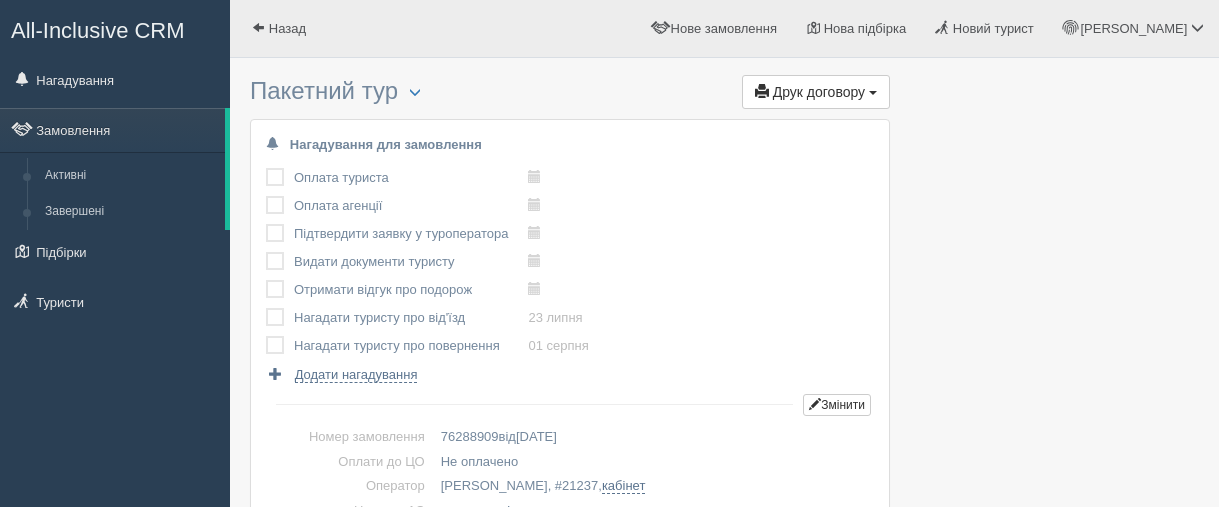 scroll, scrollTop: 0, scrollLeft: 0, axis: both 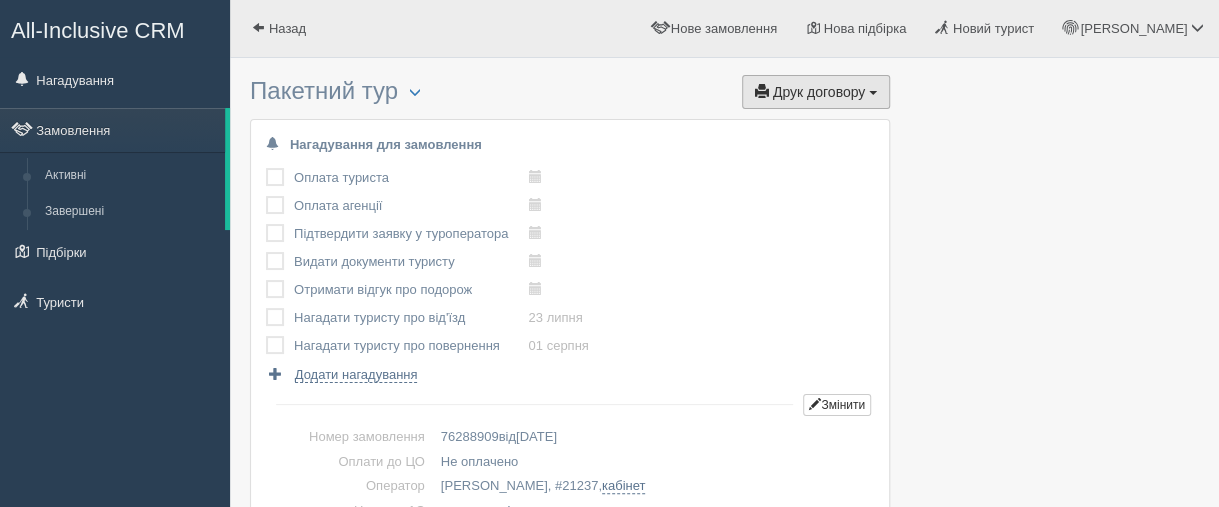 click on "Друк договору" at bounding box center [819, 92] 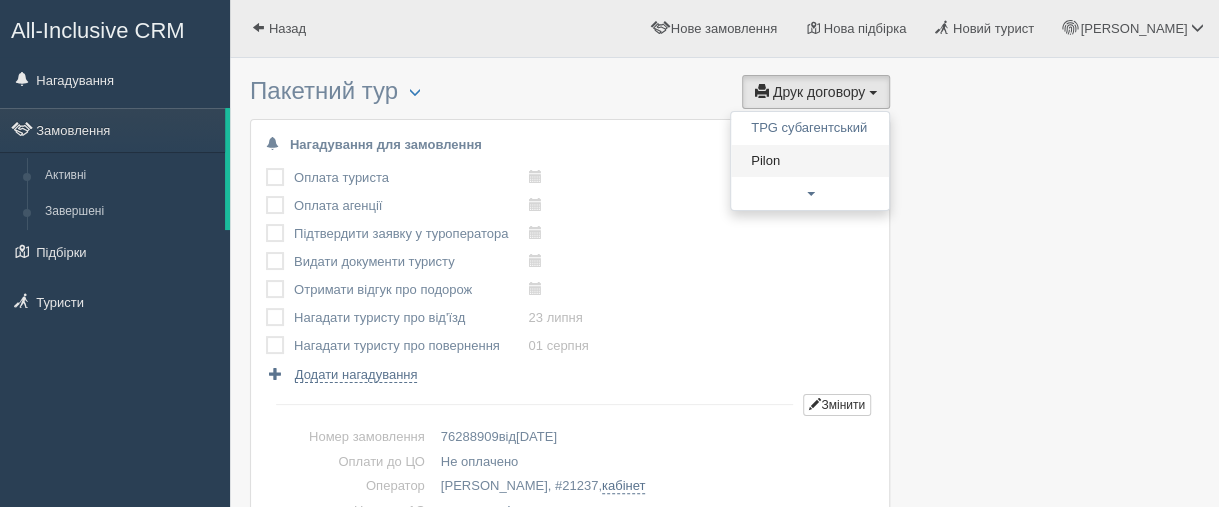 click on "Pilon" at bounding box center (810, 161) 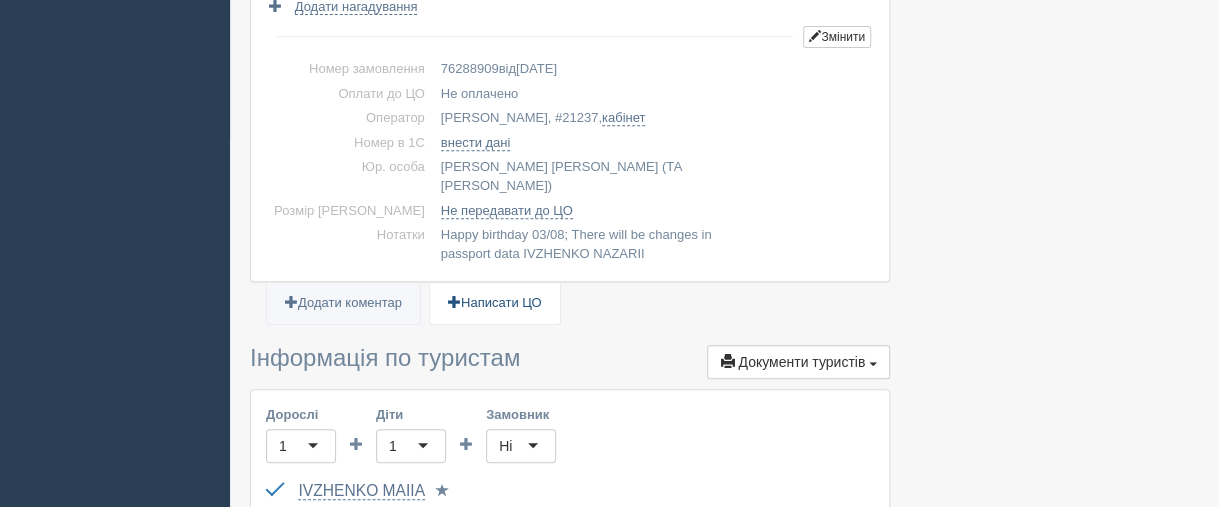 scroll, scrollTop: 400, scrollLeft: 0, axis: vertical 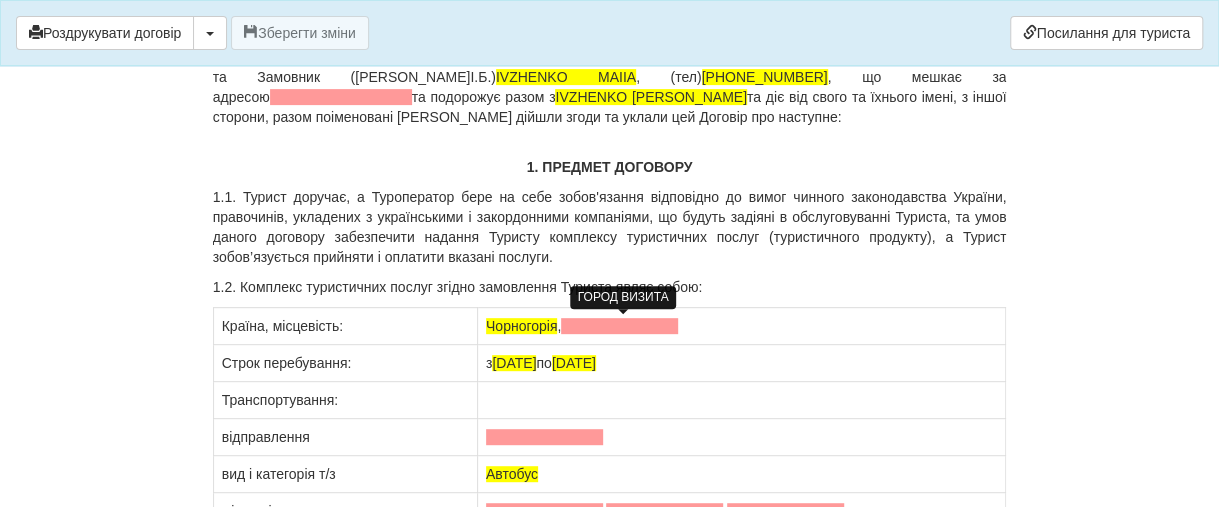 click at bounding box center [619, 326] 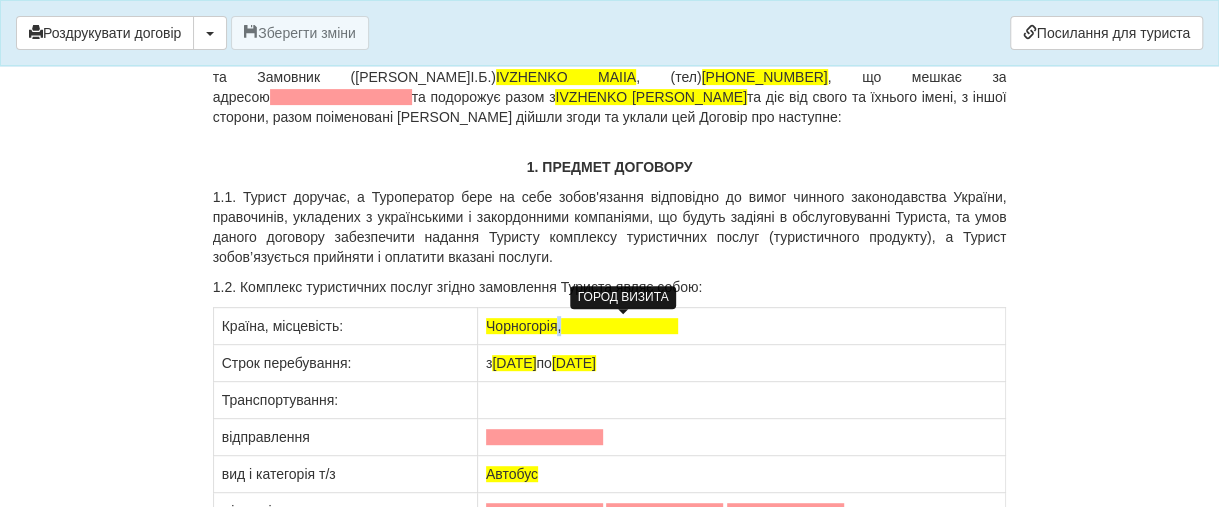 type 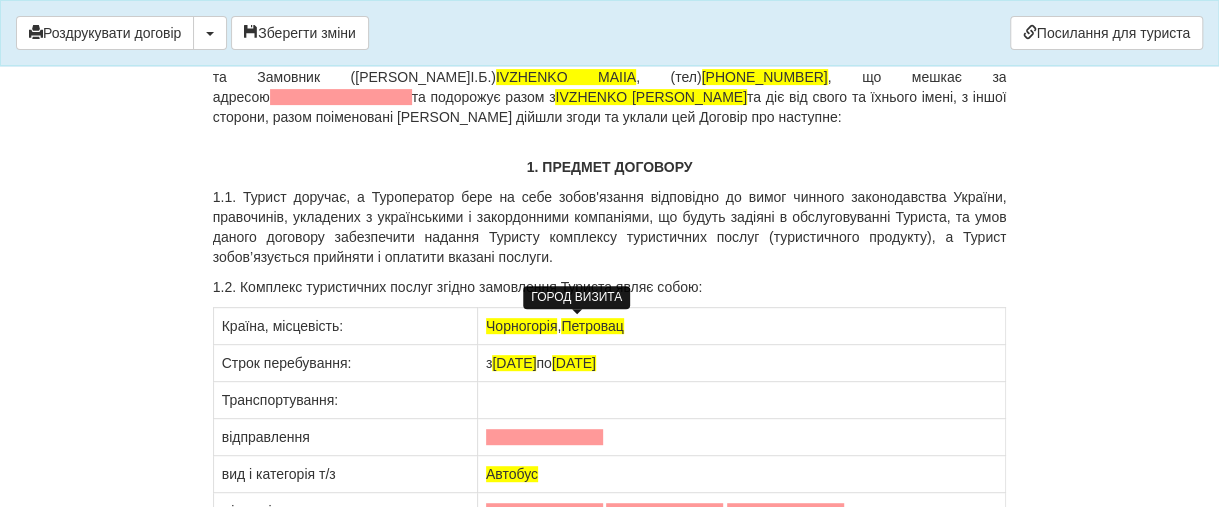 scroll, scrollTop: 400, scrollLeft: 0, axis: vertical 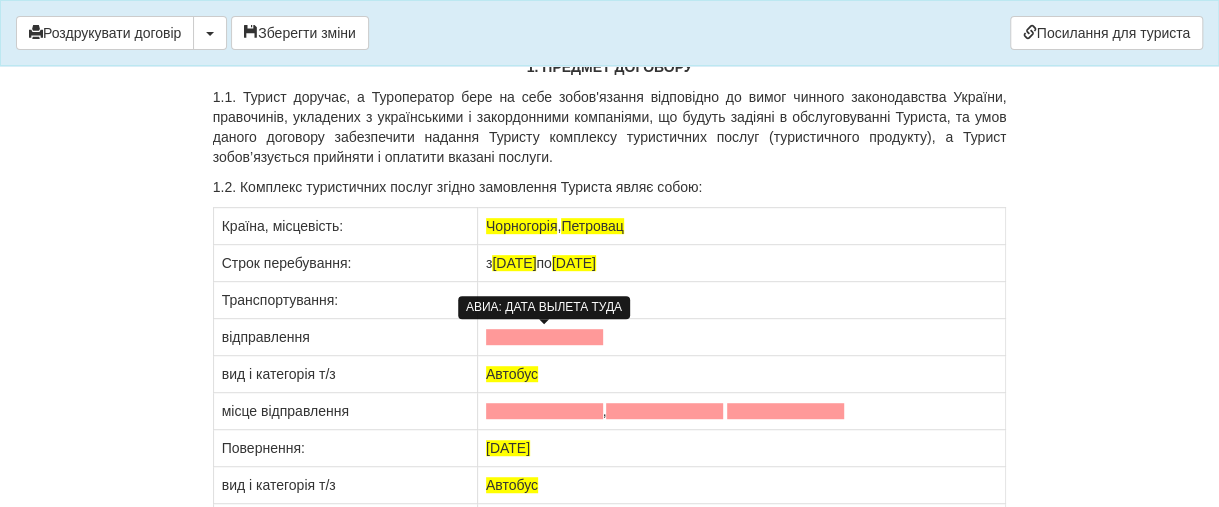 click at bounding box center [544, 337] 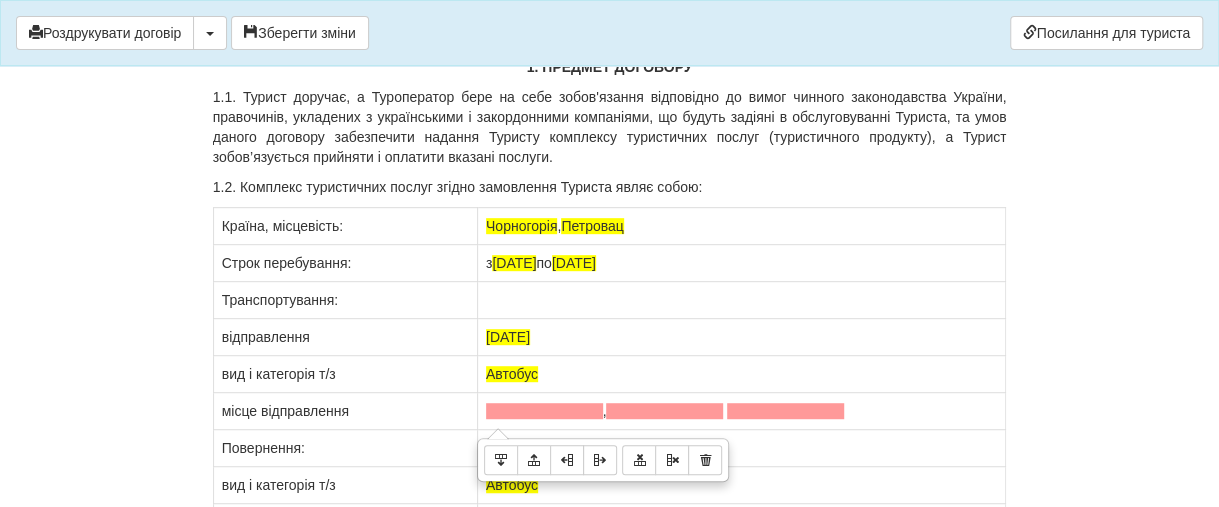 click on "," at bounding box center (741, 411) 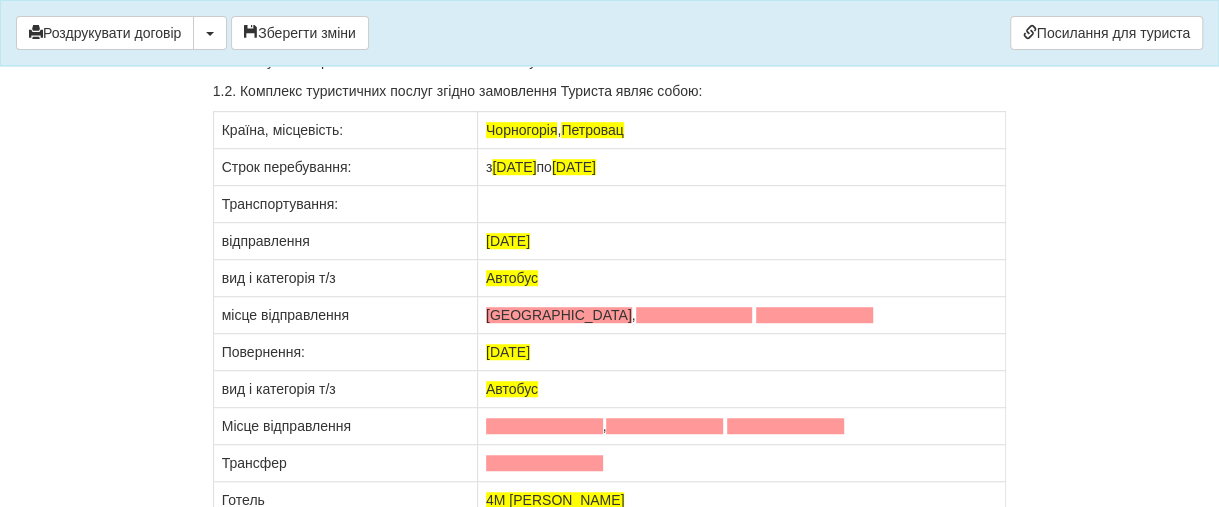 scroll, scrollTop: 500, scrollLeft: 0, axis: vertical 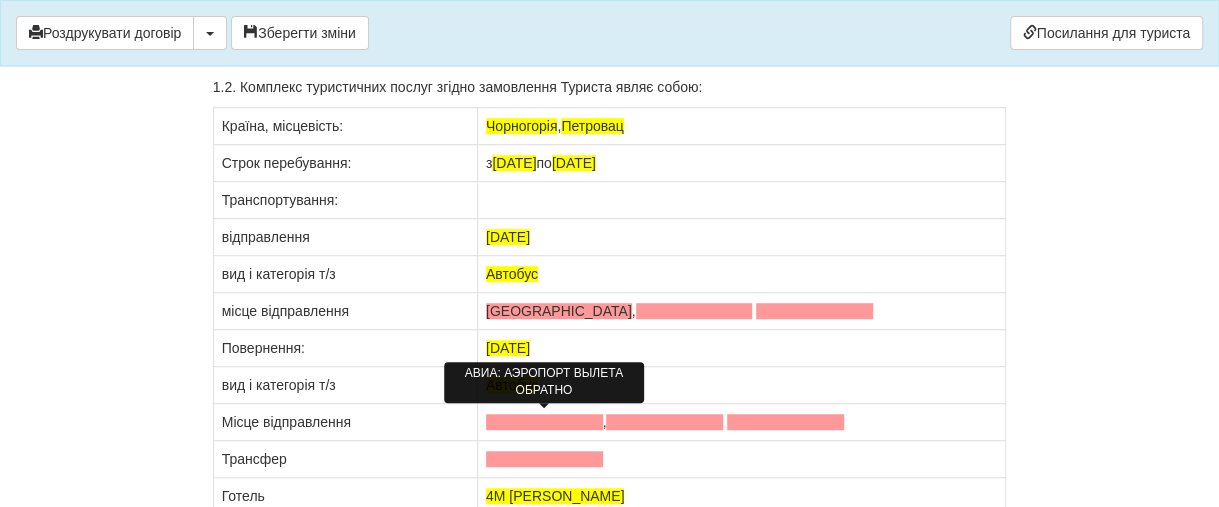 click at bounding box center (544, 422) 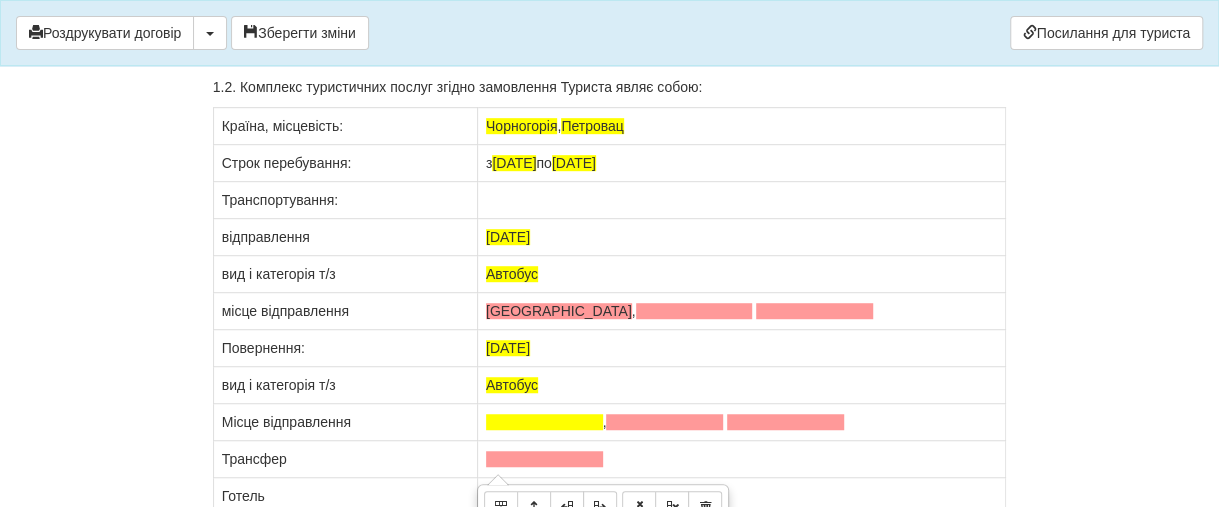 click at bounding box center (741, 459) 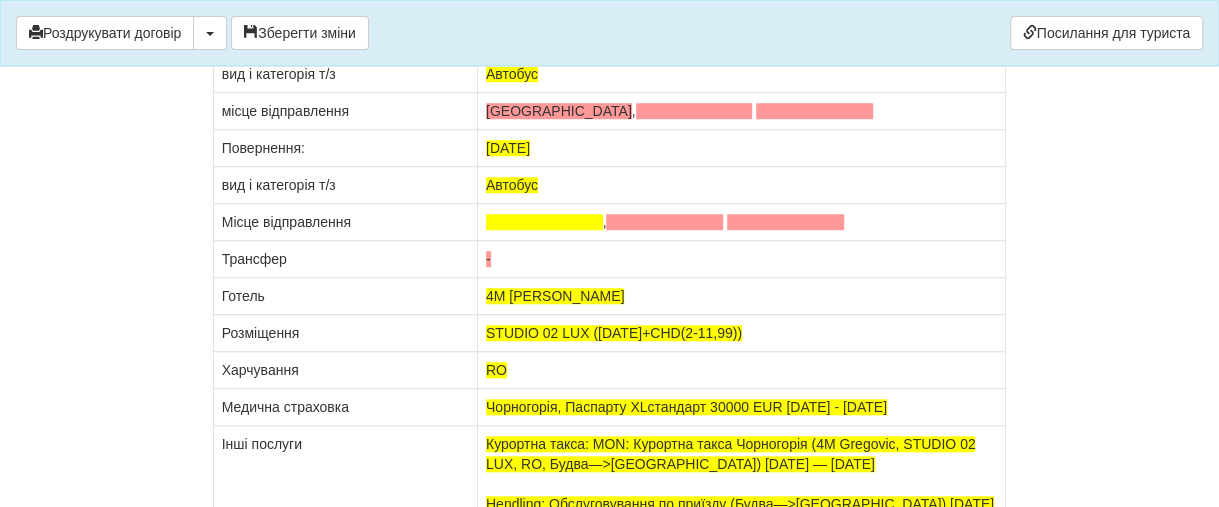 scroll, scrollTop: 800, scrollLeft: 0, axis: vertical 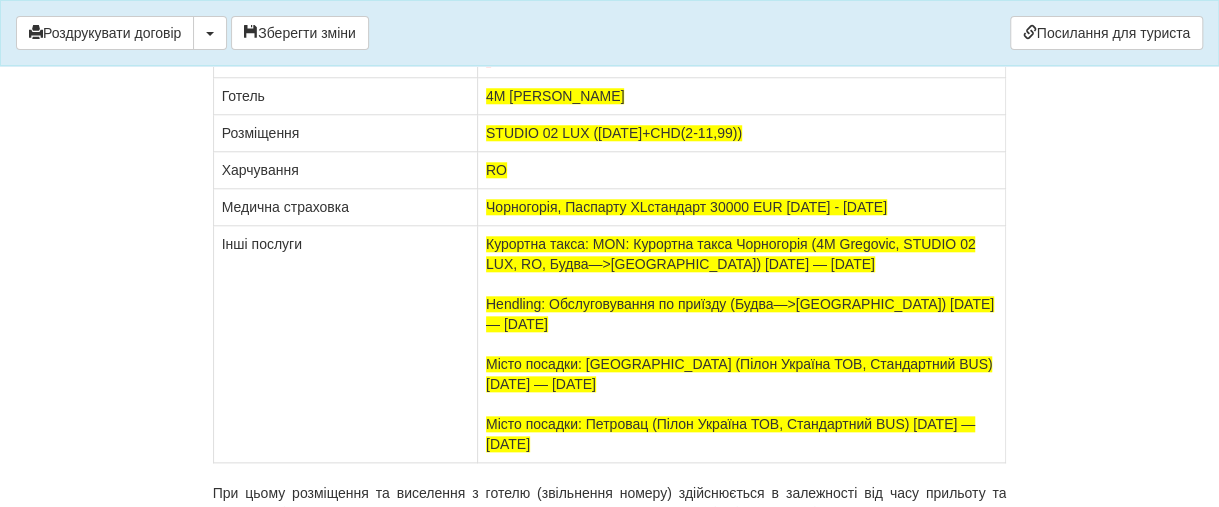 click on "RO" at bounding box center (741, 170) 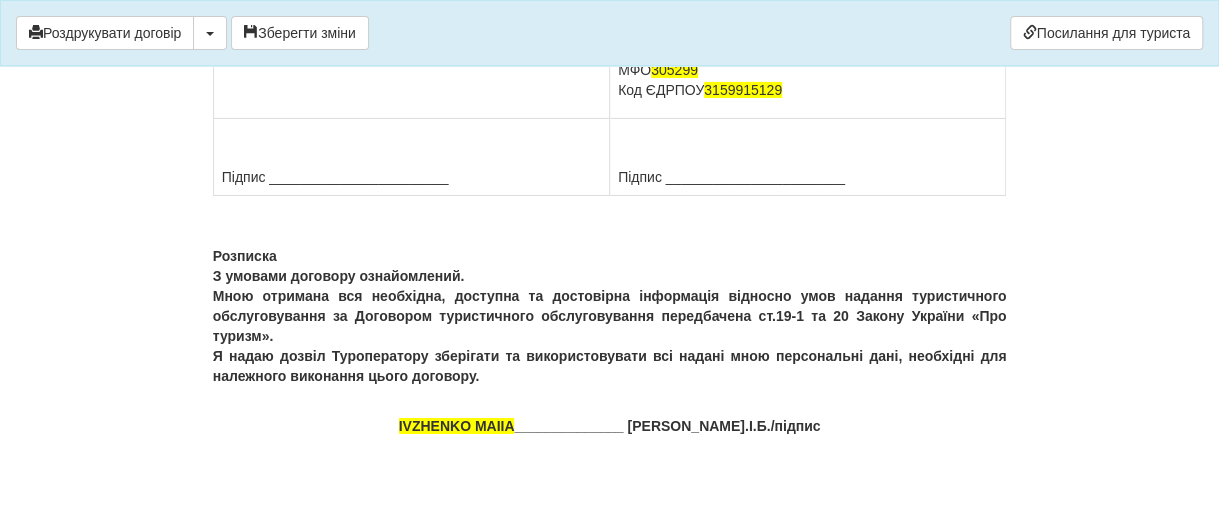 scroll, scrollTop: 6956, scrollLeft: 0, axis: vertical 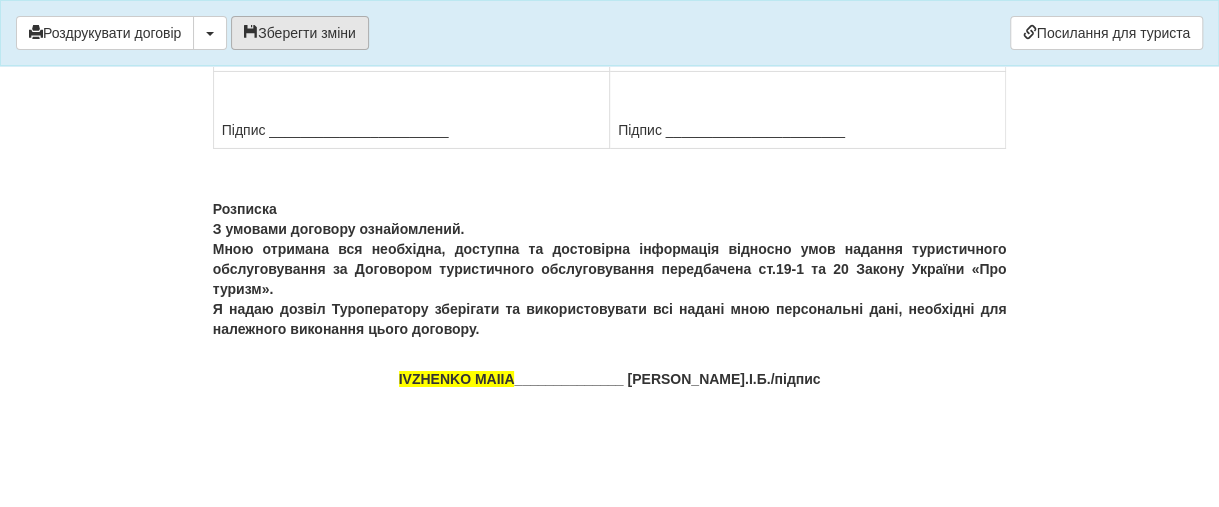 click on "Зберегти зміни" at bounding box center (300, 33) 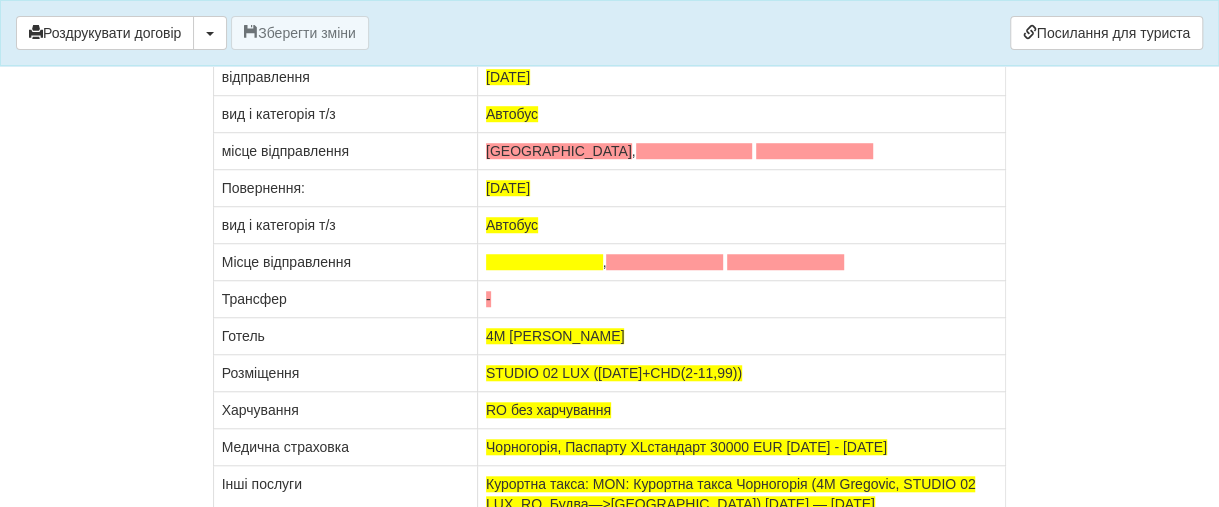 scroll, scrollTop: 656, scrollLeft: 0, axis: vertical 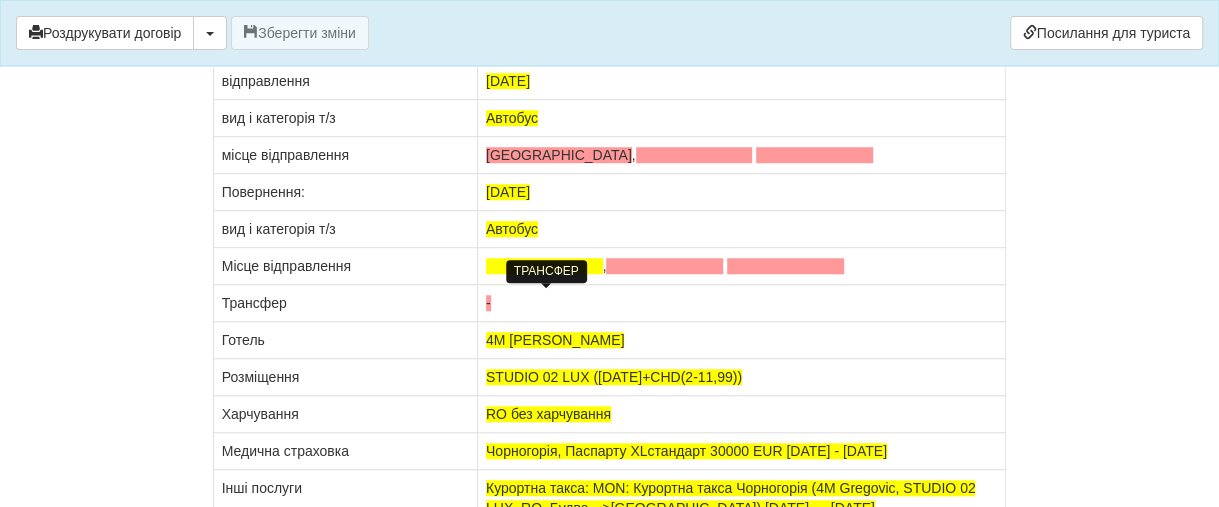 click on "-" at bounding box center [488, 303] 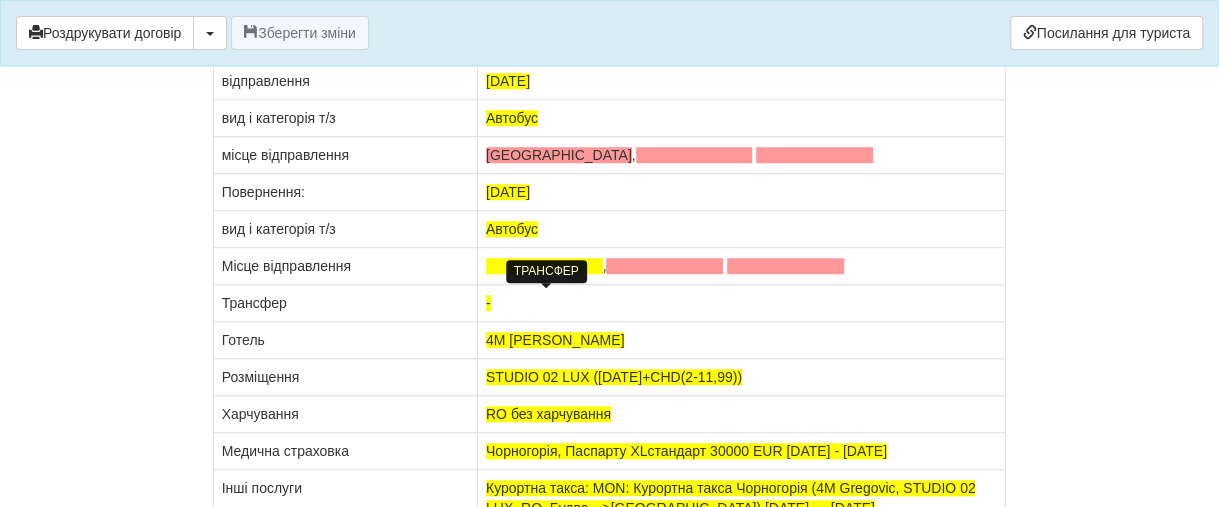click on "-" at bounding box center [488, 303] 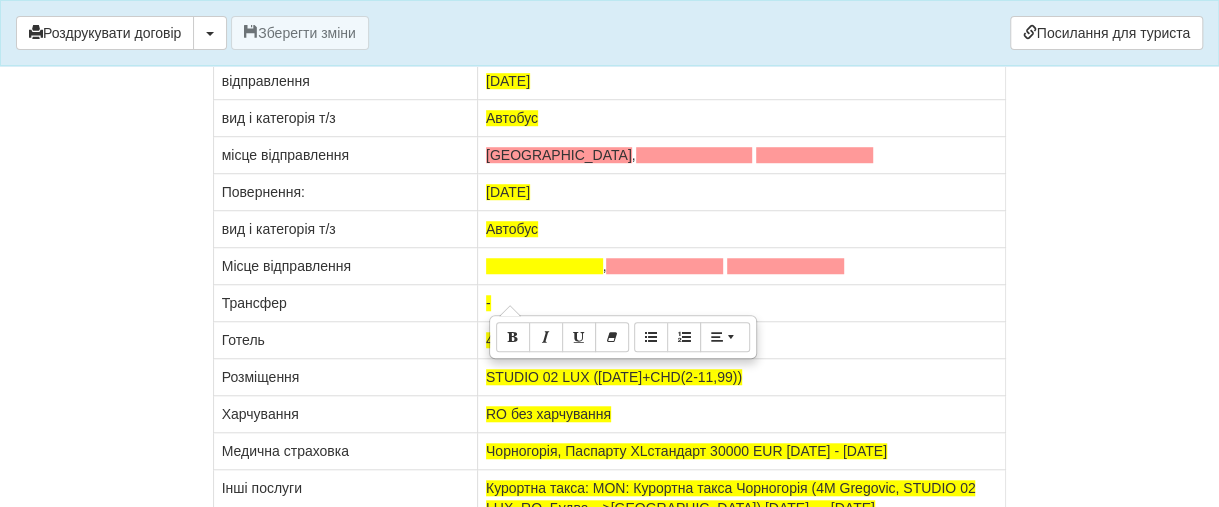 click on "Готель" at bounding box center (345, 340) 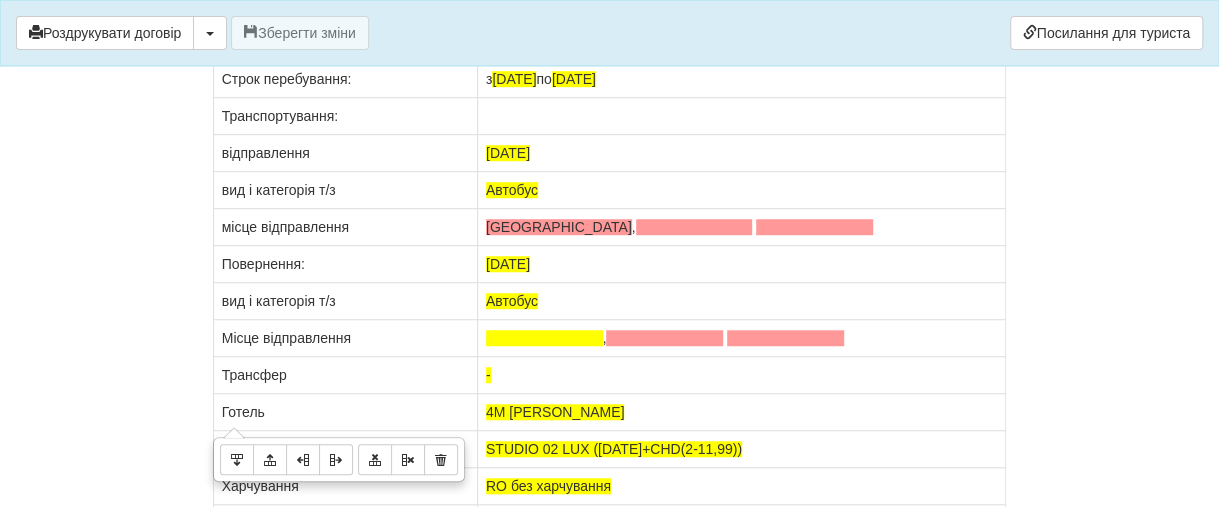 scroll, scrollTop: 556, scrollLeft: 0, axis: vertical 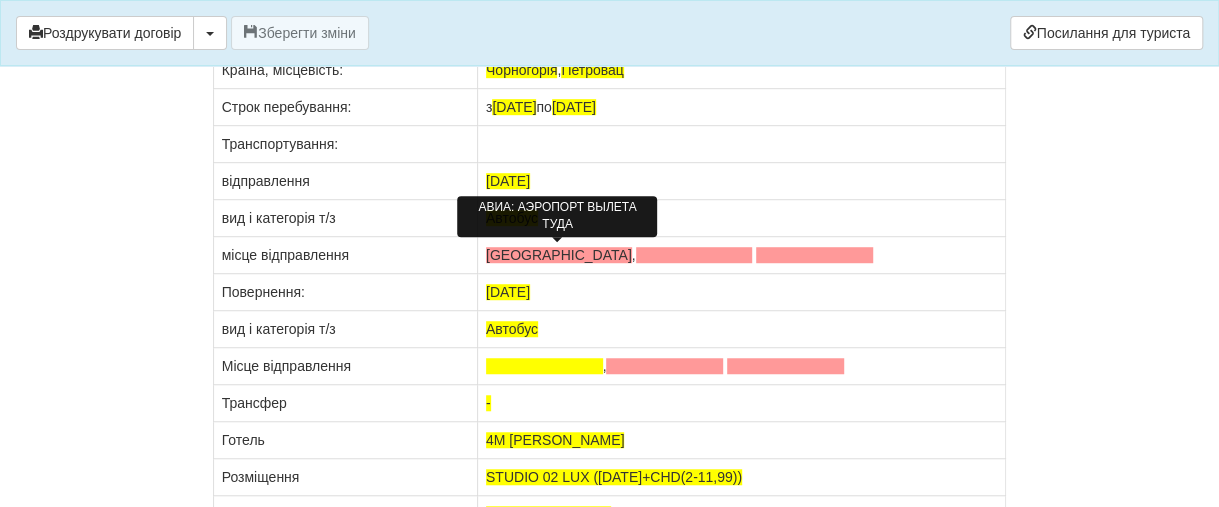 click on "[GEOGRAPHIC_DATA]" at bounding box center [559, 255] 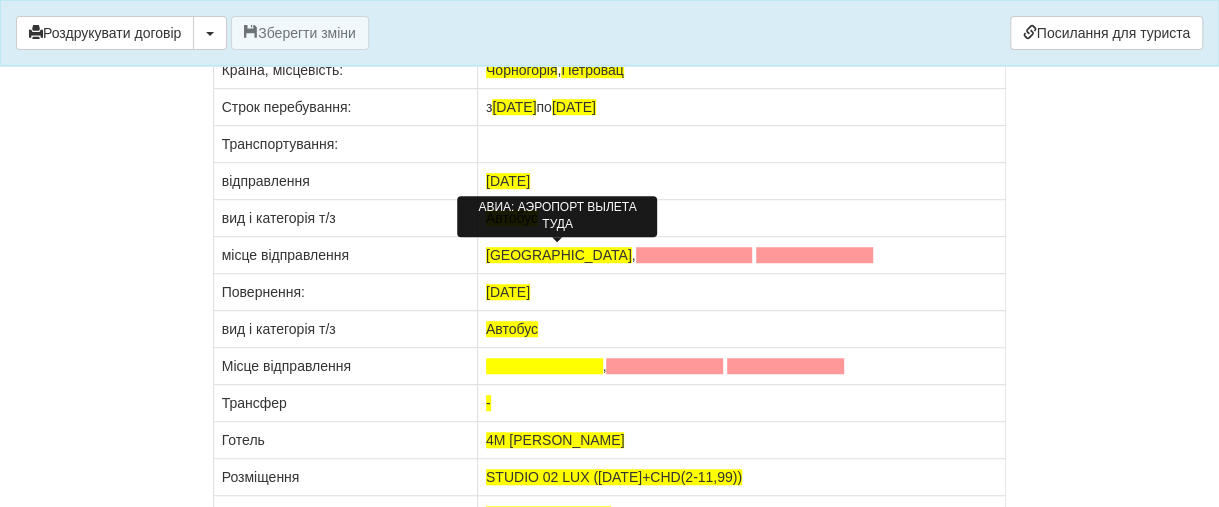 click on "[GEOGRAPHIC_DATA]" at bounding box center [559, 255] 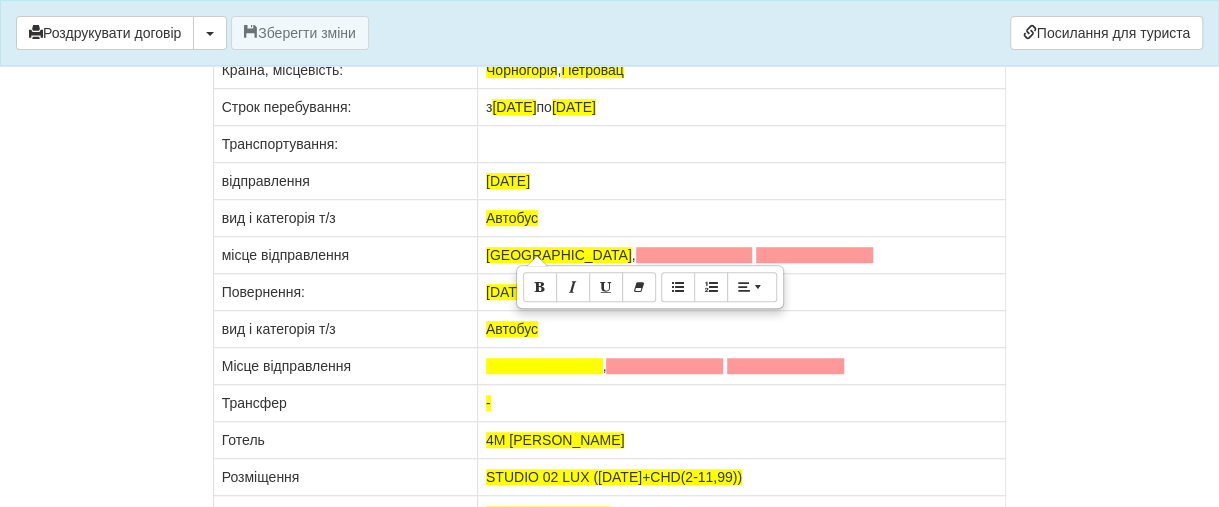 click on "Повернення:" at bounding box center (345, 292) 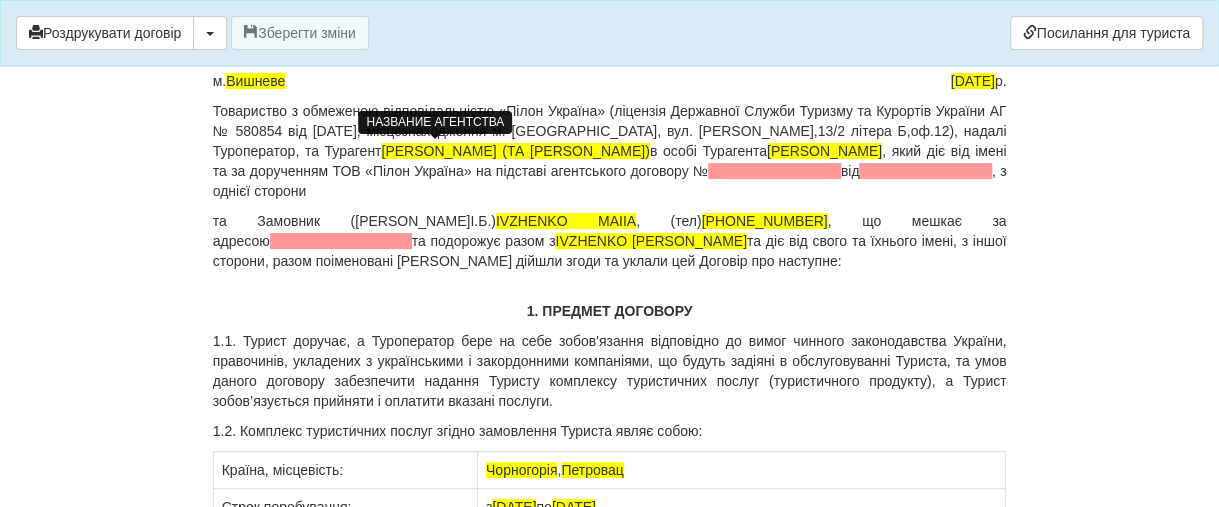 scroll, scrollTop: 0, scrollLeft: 0, axis: both 